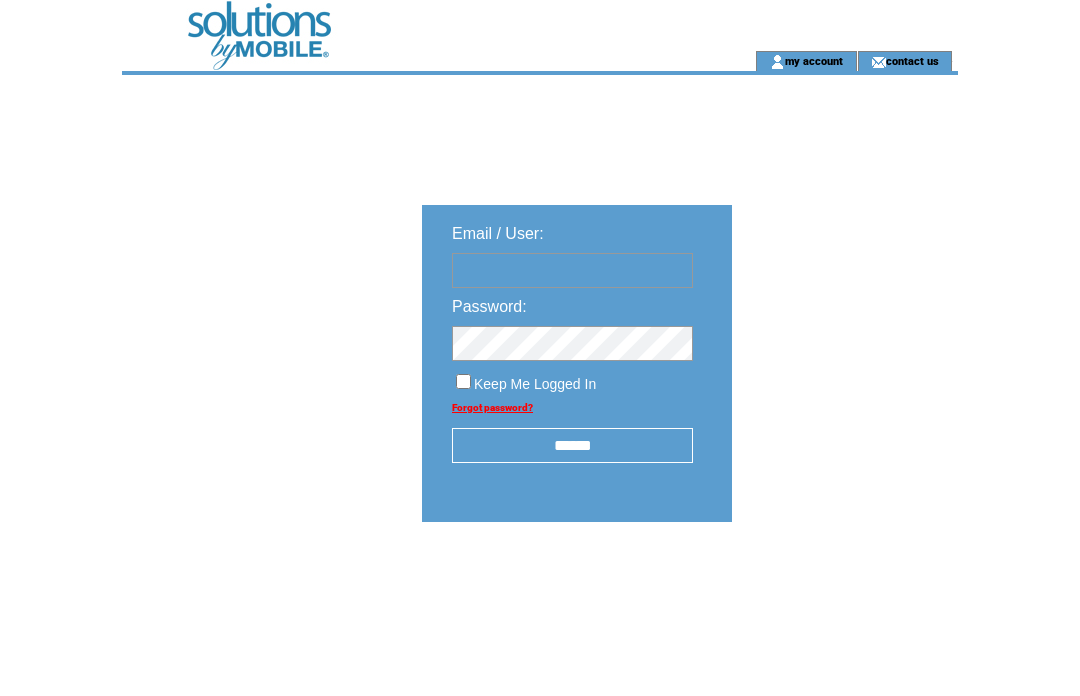 scroll, scrollTop: 0, scrollLeft: 0, axis: both 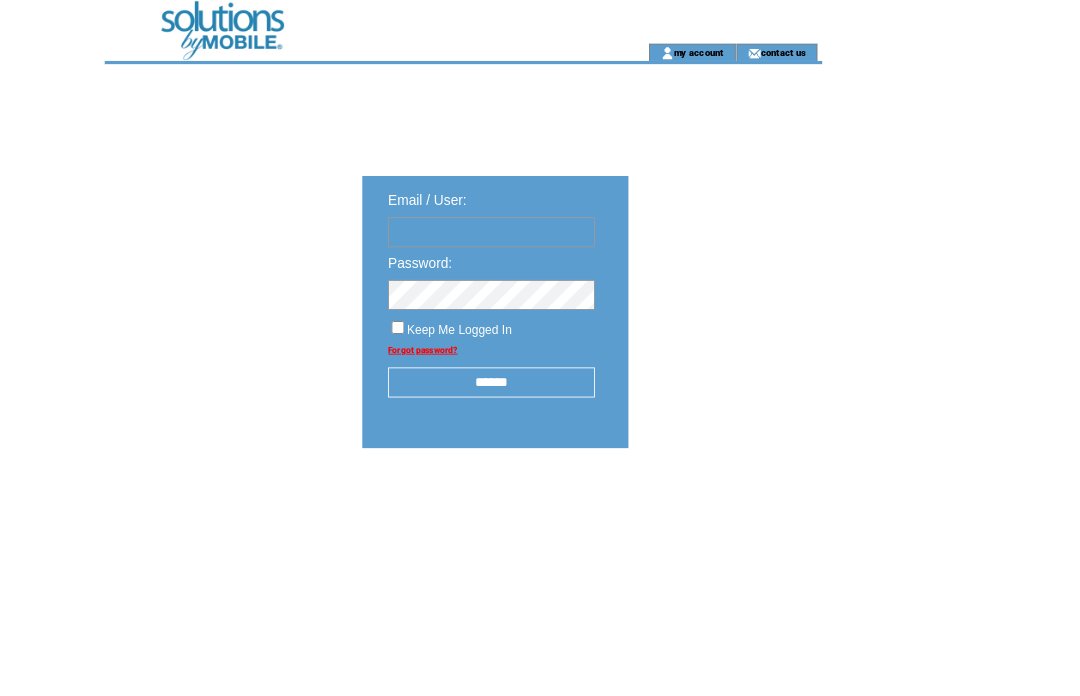 type on "**********" 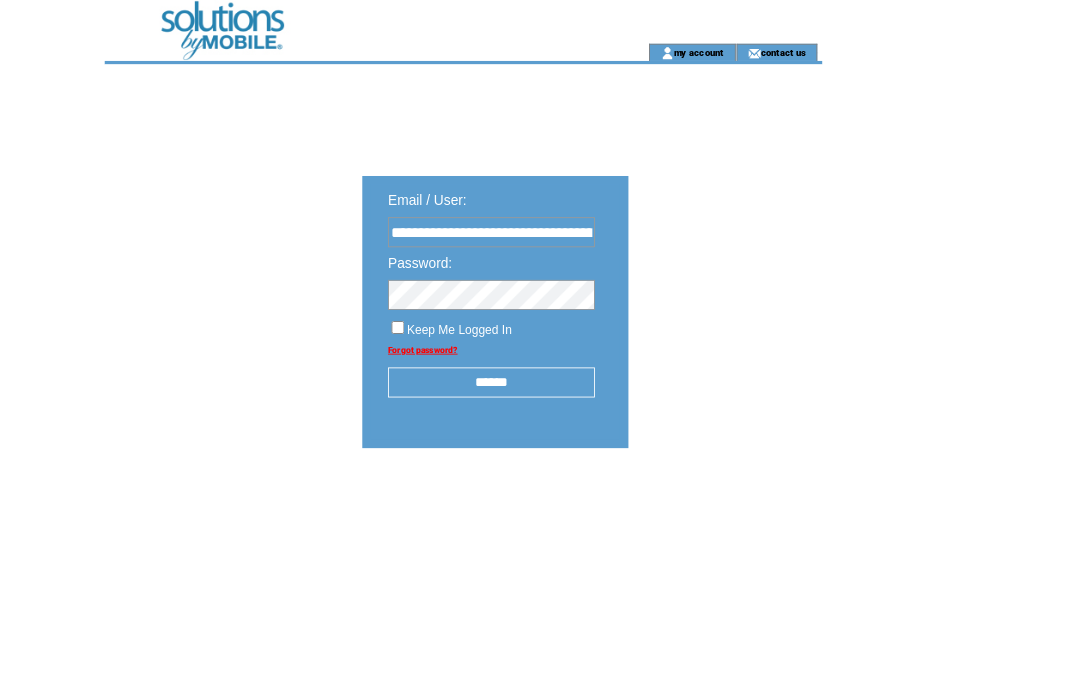 click at bounding box center (0, 0) 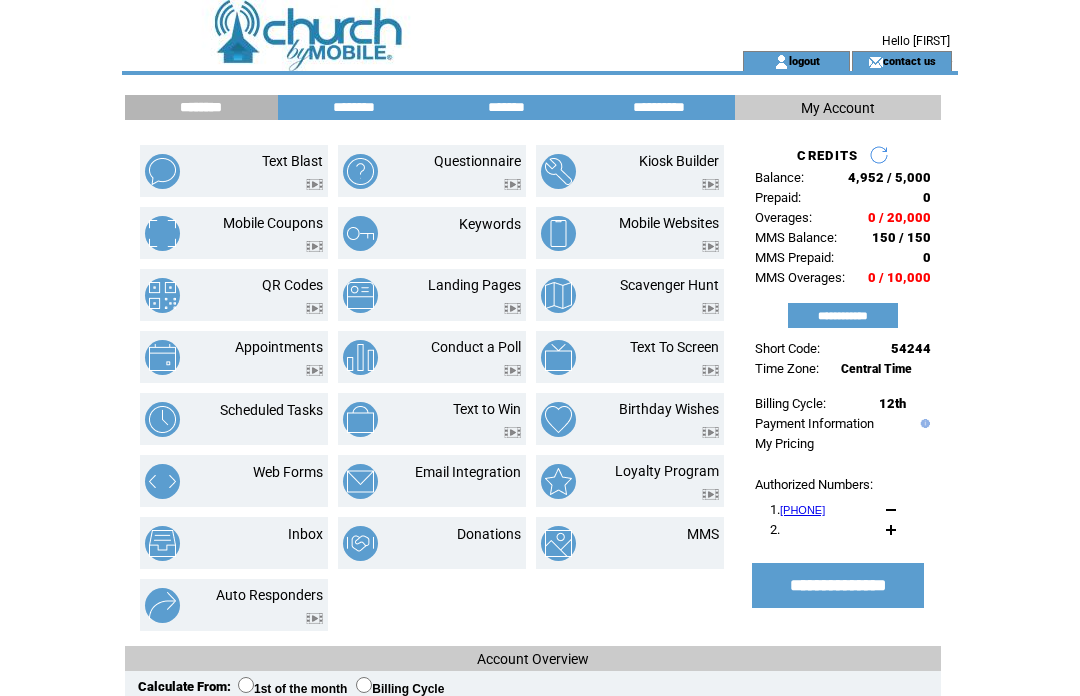 scroll, scrollTop: 0, scrollLeft: 0, axis: both 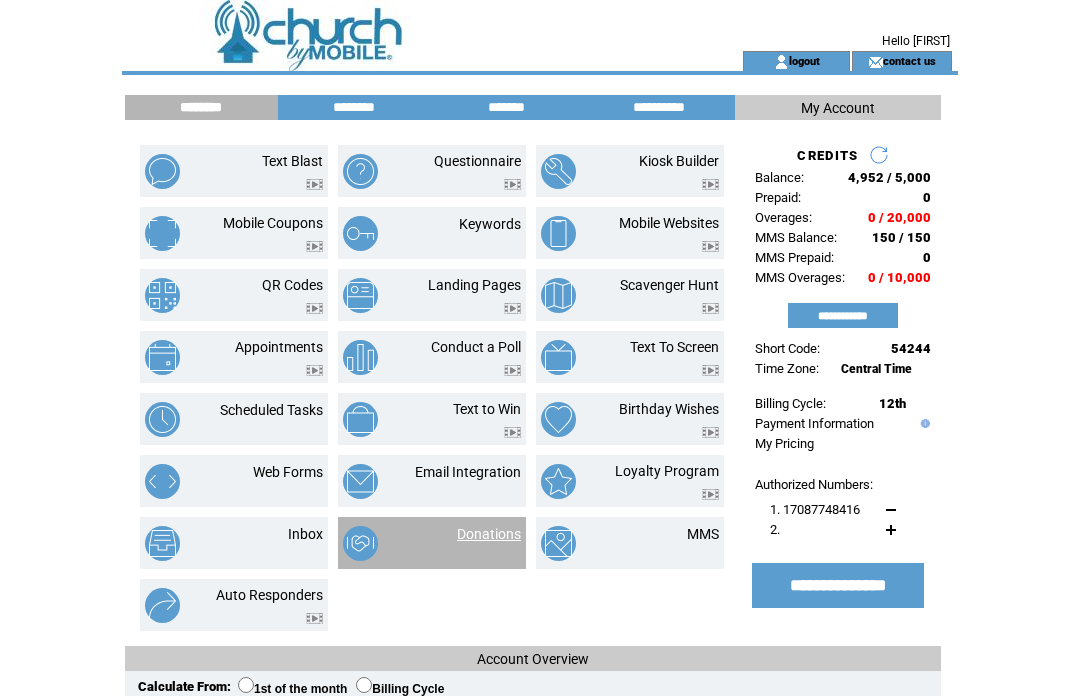 click on "Donations" at bounding box center [489, 534] 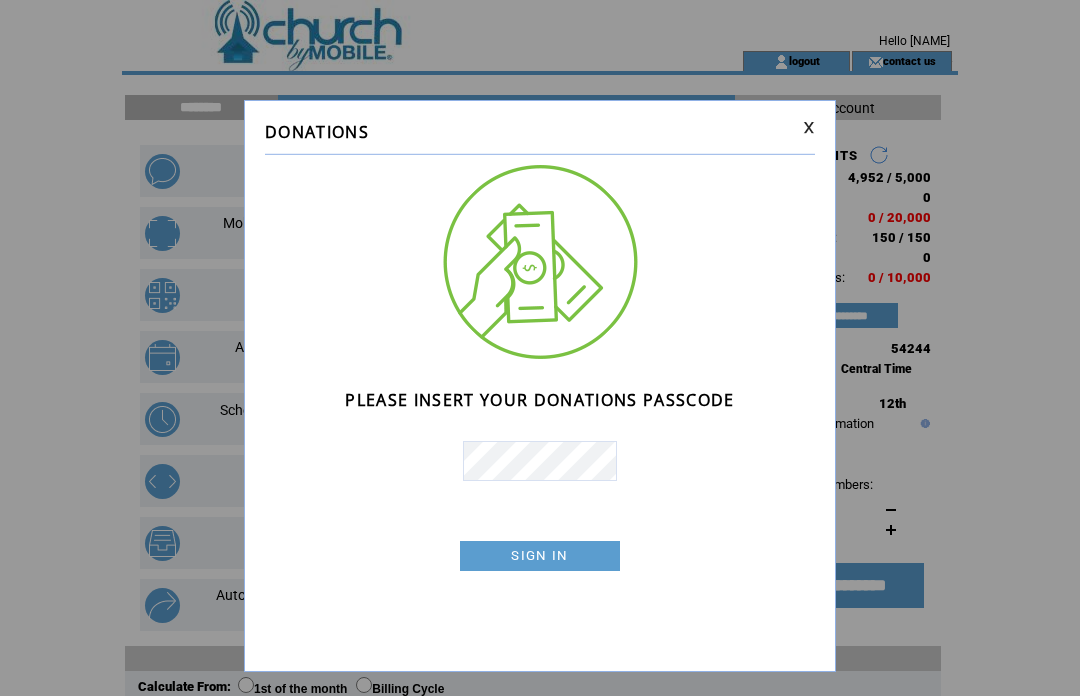 scroll, scrollTop: 0, scrollLeft: 0, axis: both 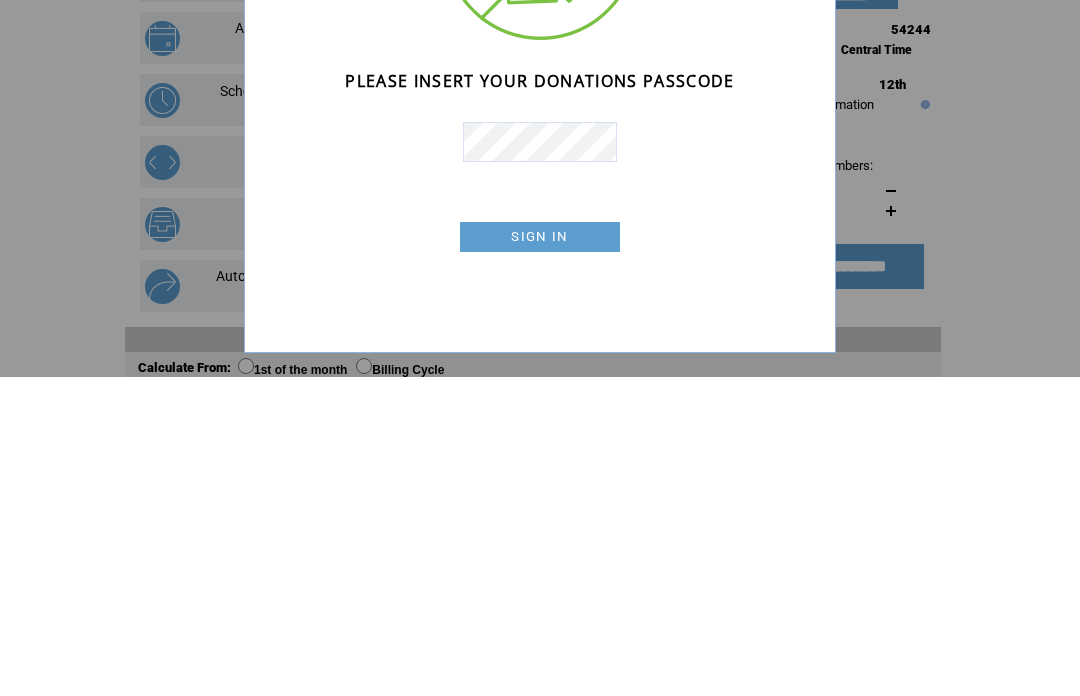 click on "SIGN IN" at bounding box center [540, 556] 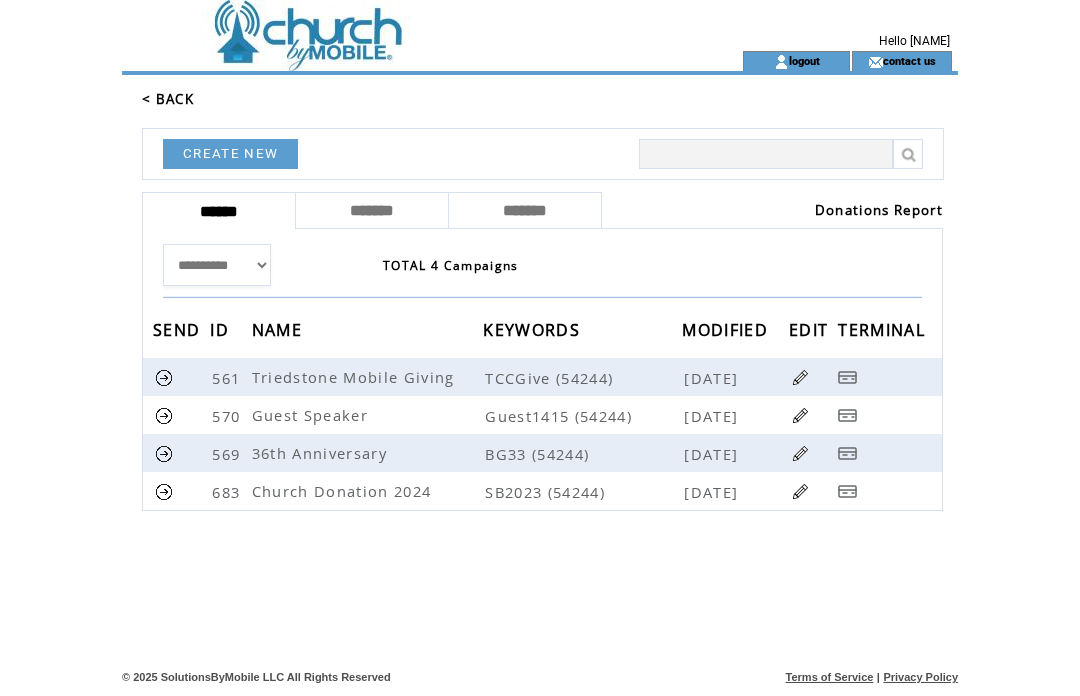 scroll, scrollTop: 0, scrollLeft: 0, axis: both 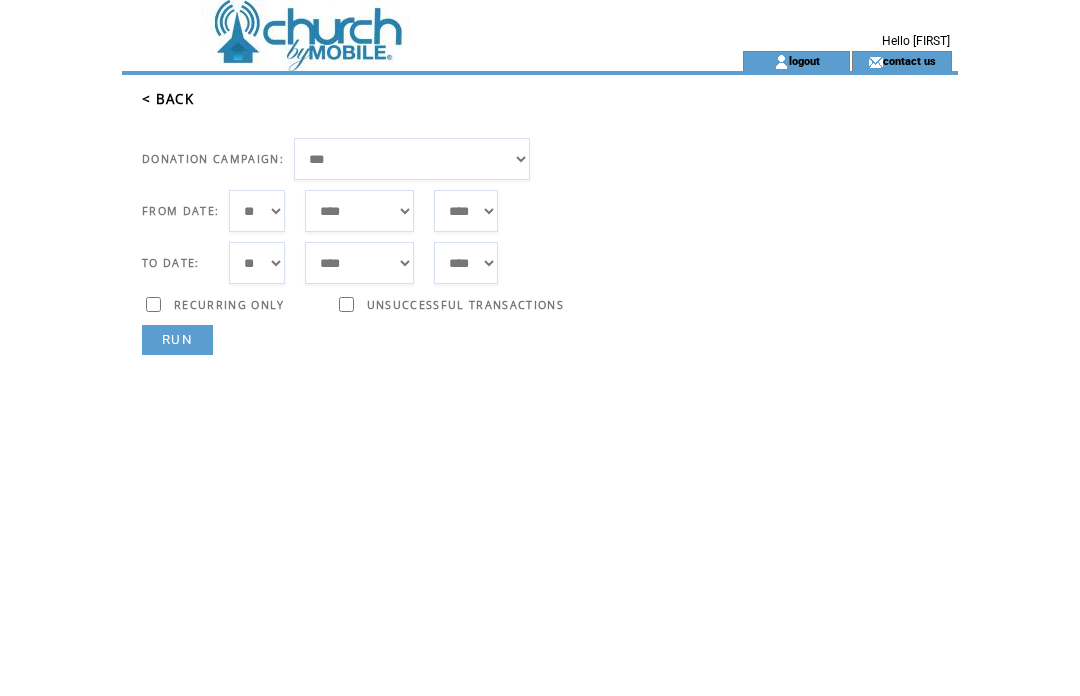 click on "**********" at bounding box center [412, 159] 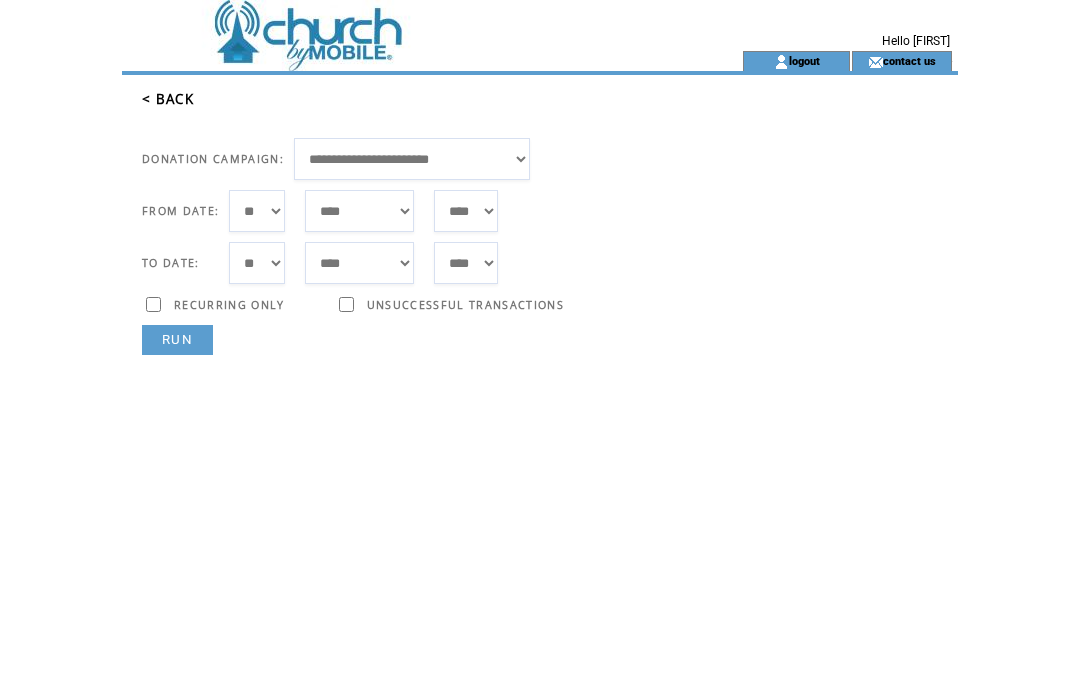 click on "***** 	 ******* 	 ******** 	 ***** 	 ***** 	 *** 	 **** 	 **** 	 ****** 	 ********* 	 ******* 	 ******** 	 ********" at bounding box center [359, 211] 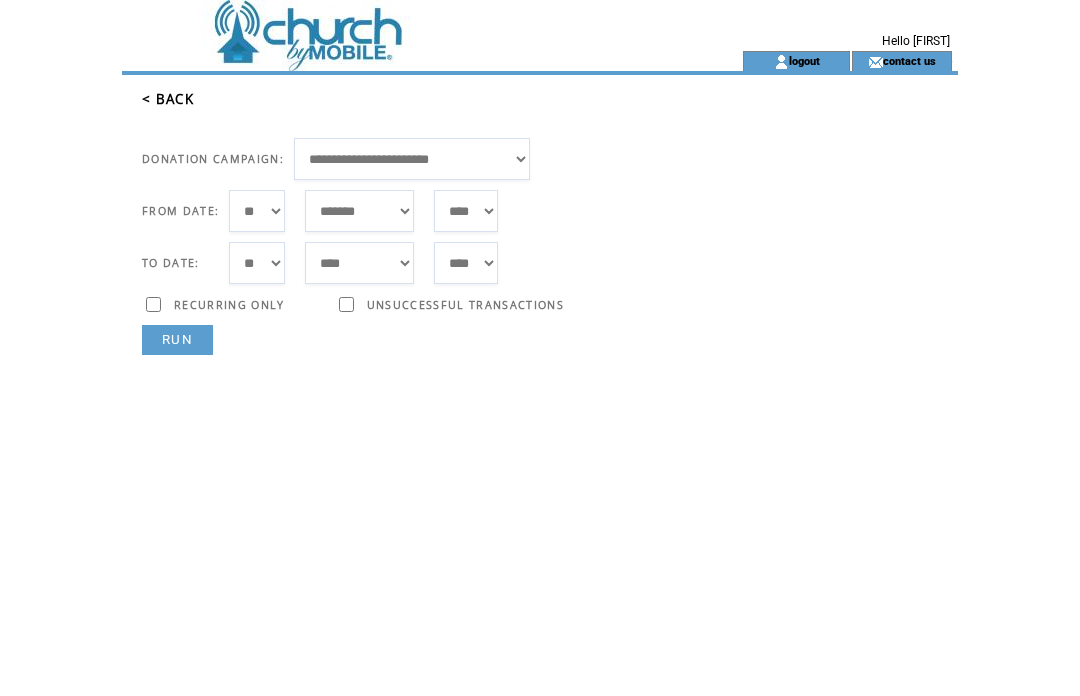 click on "***** 	 ******* 	 ******** 	 ***** 	 ***** 	 *** 	 **** 	 **** 	 ****** 	 ********* 	 ******* 	 ******** 	 ********" at bounding box center (359, 211) 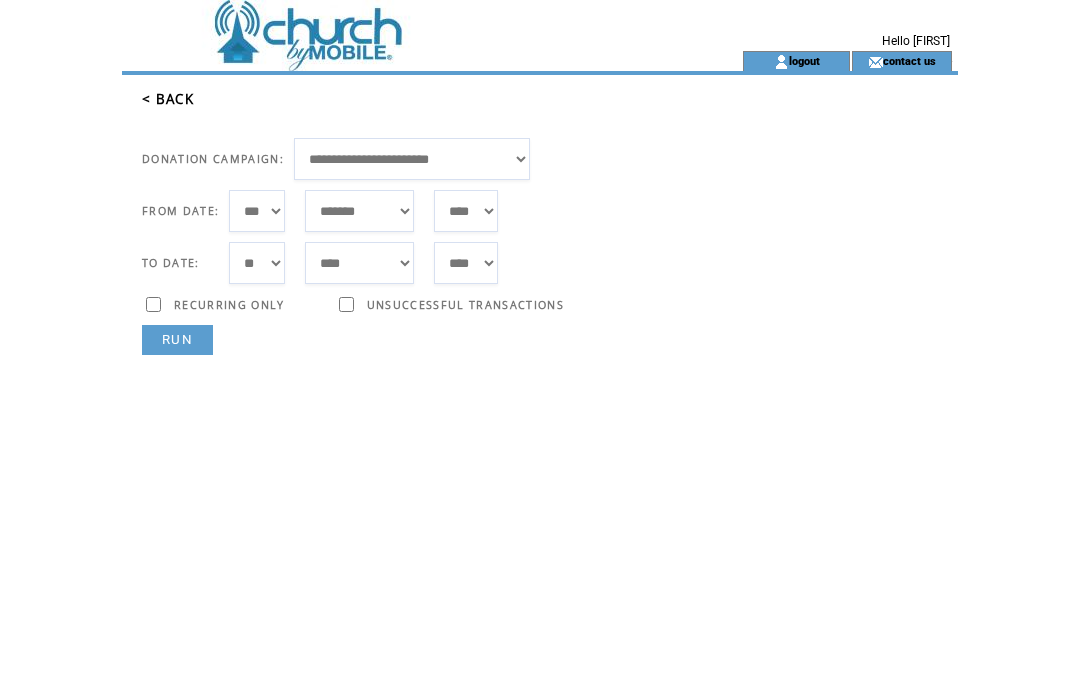 click on "RUN" at bounding box center [177, 340] 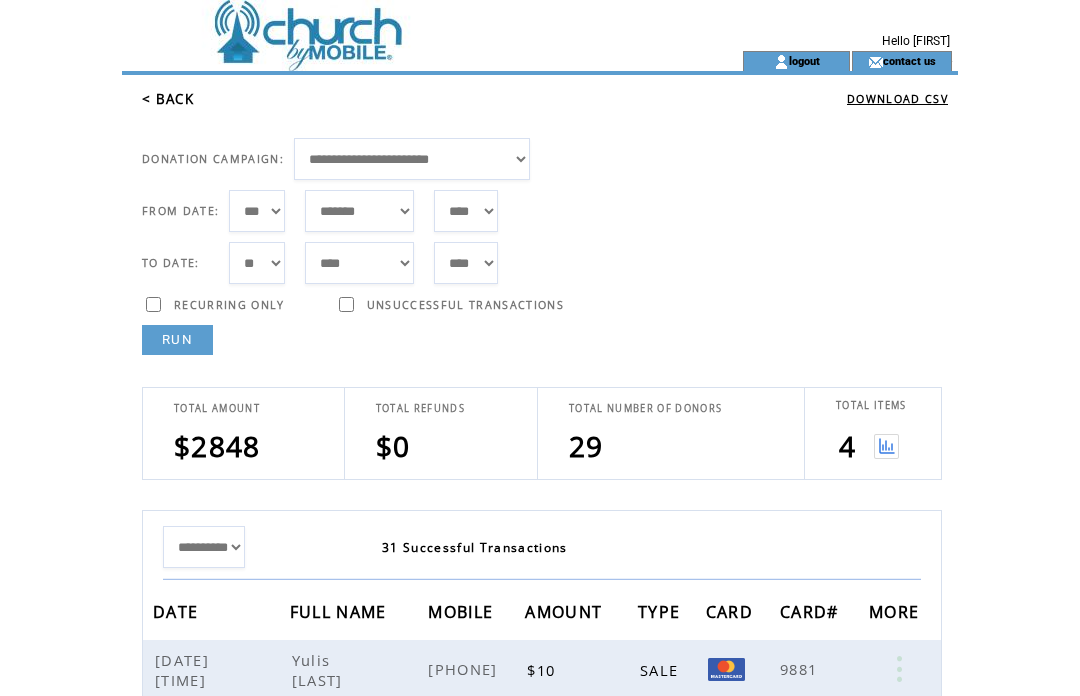click at bounding box center [886, 446] 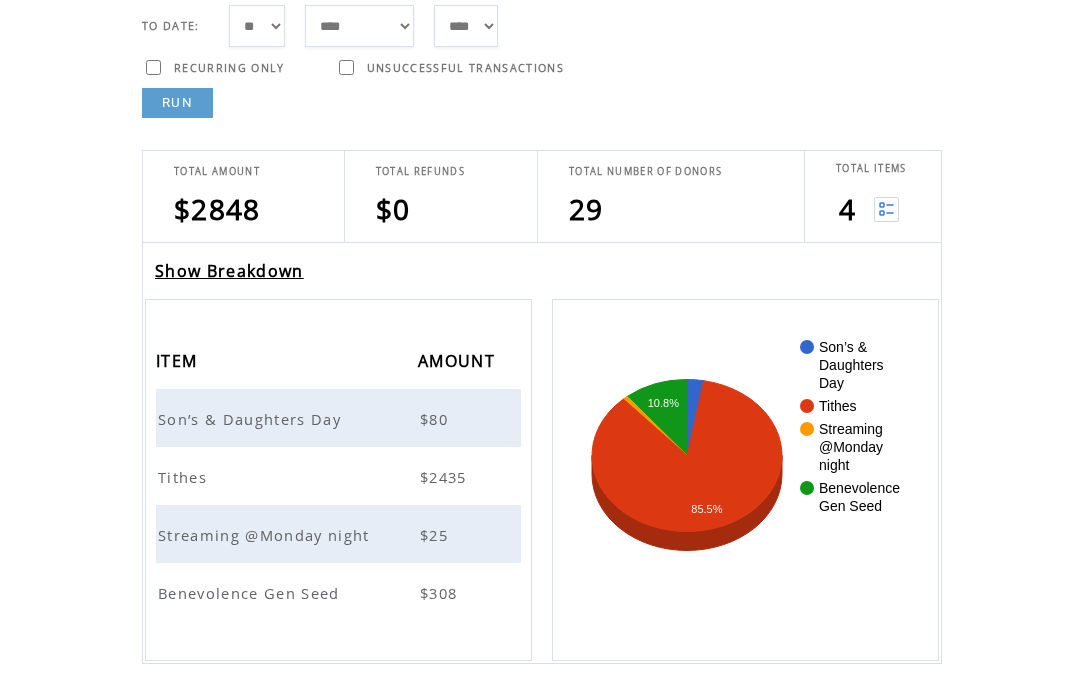 scroll, scrollTop: 249, scrollLeft: 0, axis: vertical 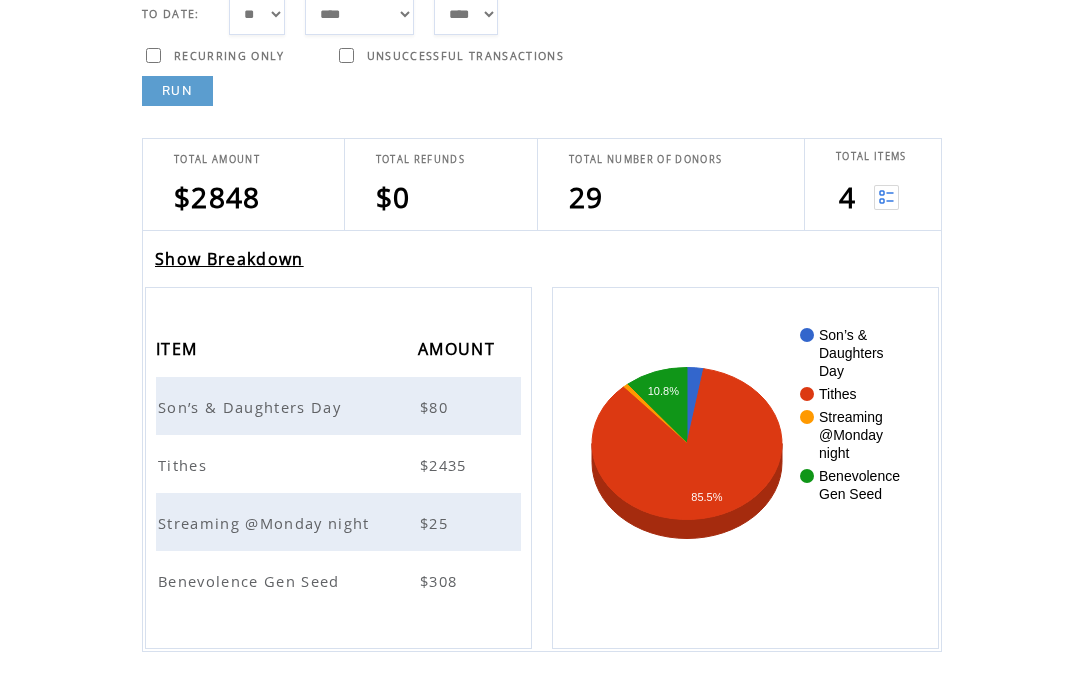 click on "Son’s & Daughters Day" at bounding box center (252, 407) 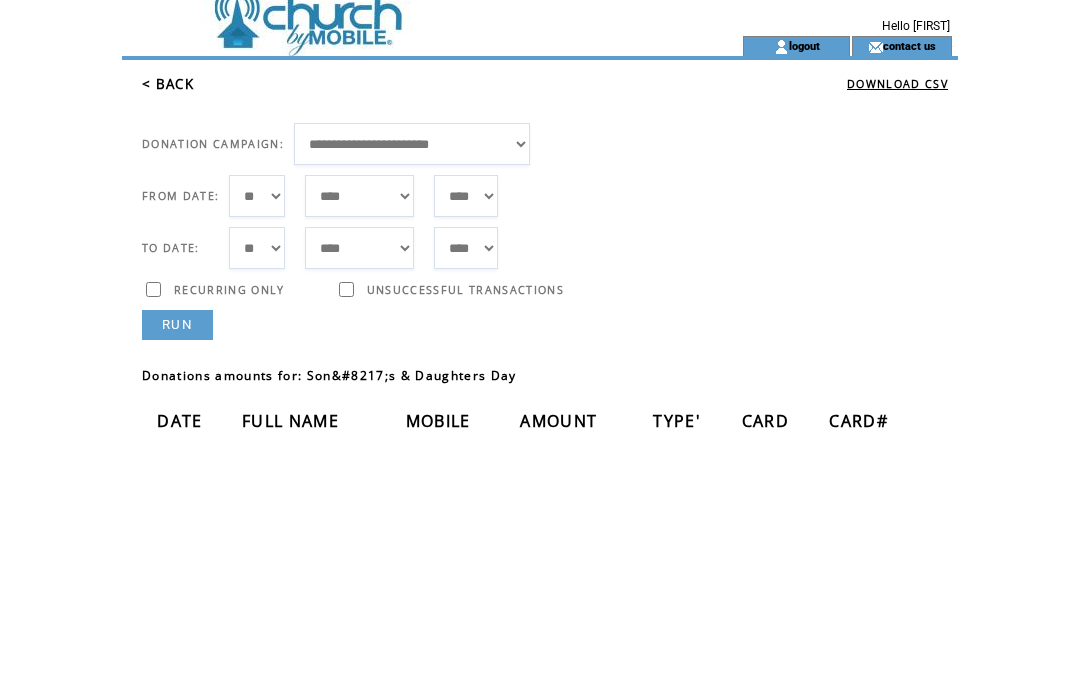 scroll, scrollTop: 12, scrollLeft: 0, axis: vertical 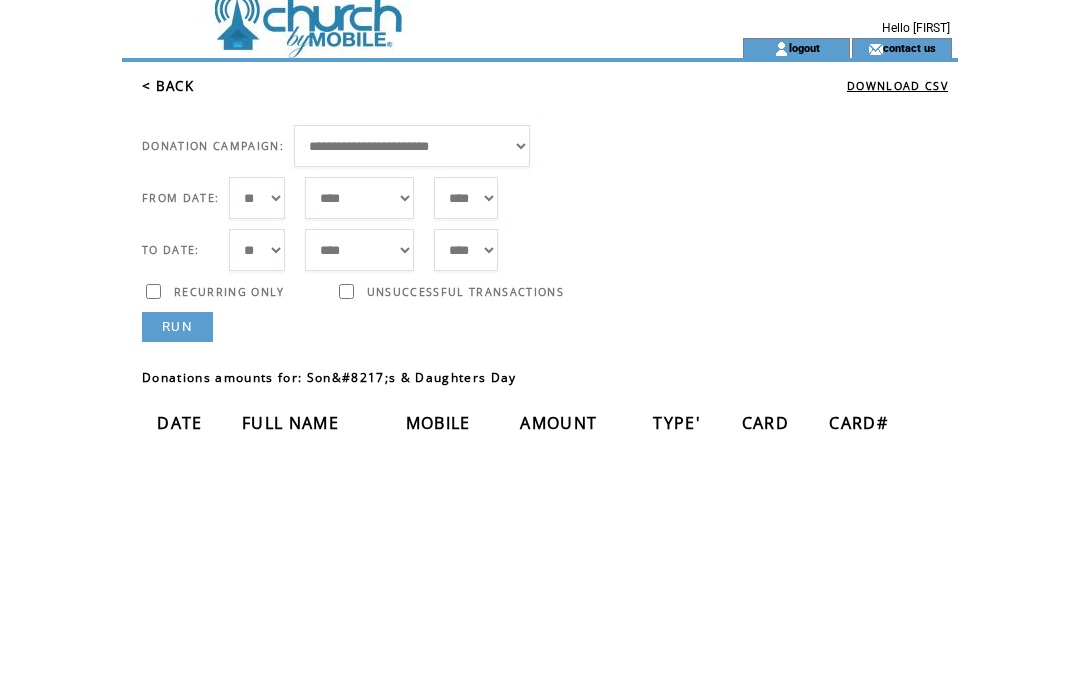 click on "**********" at bounding box center (412, 147) 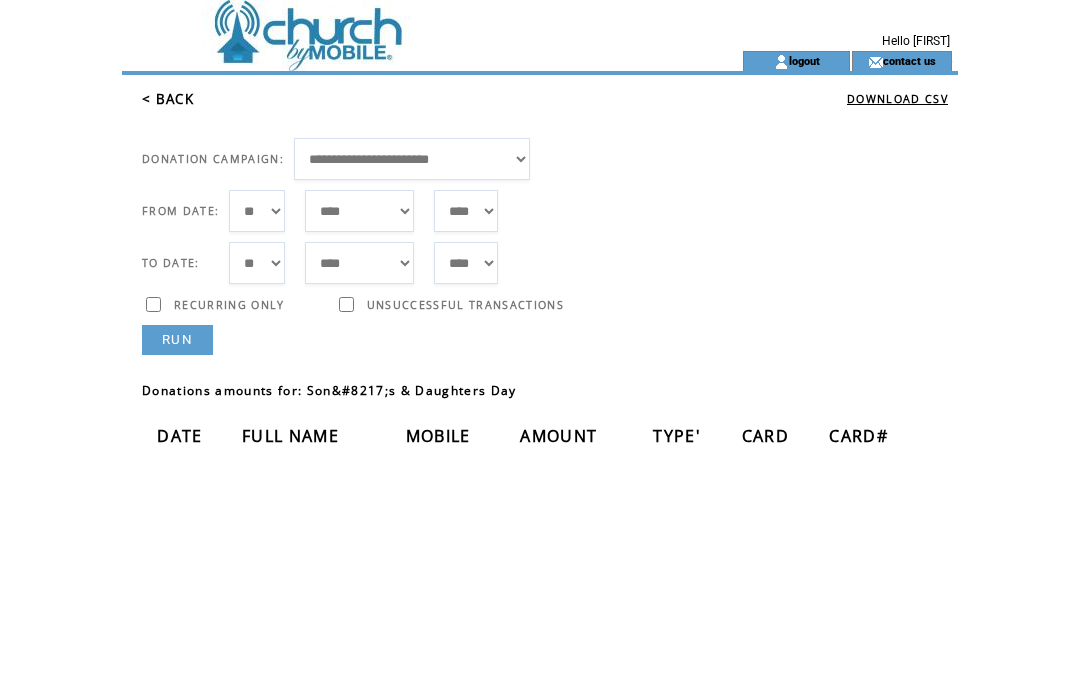 scroll, scrollTop: 0, scrollLeft: 0, axis: both 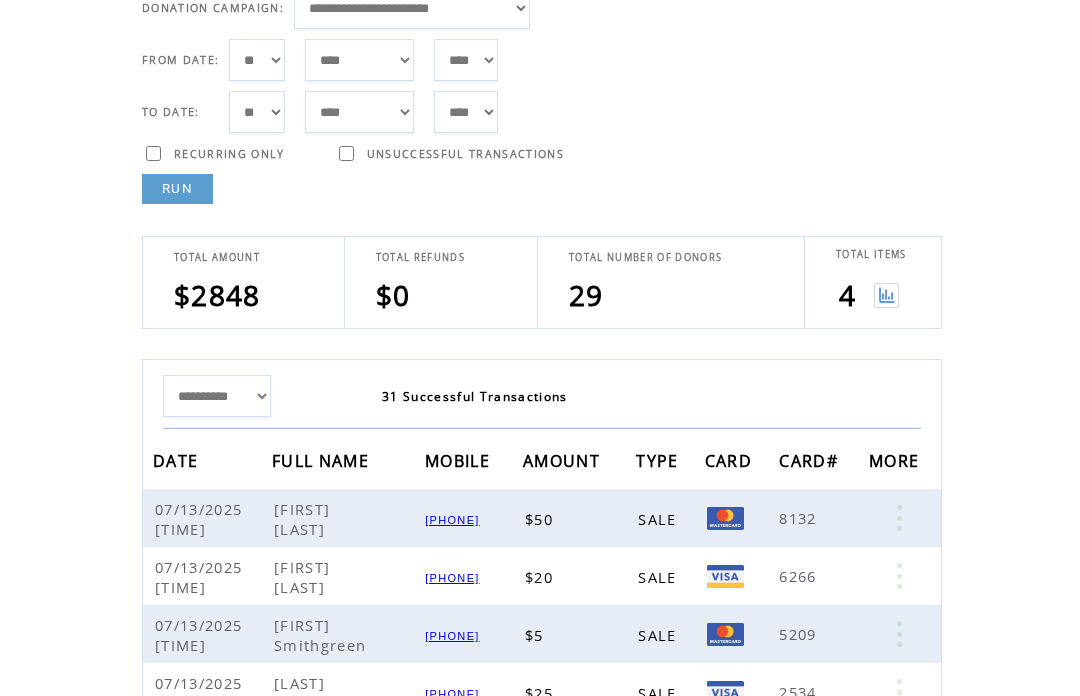 click at bounding box center [886, 296] 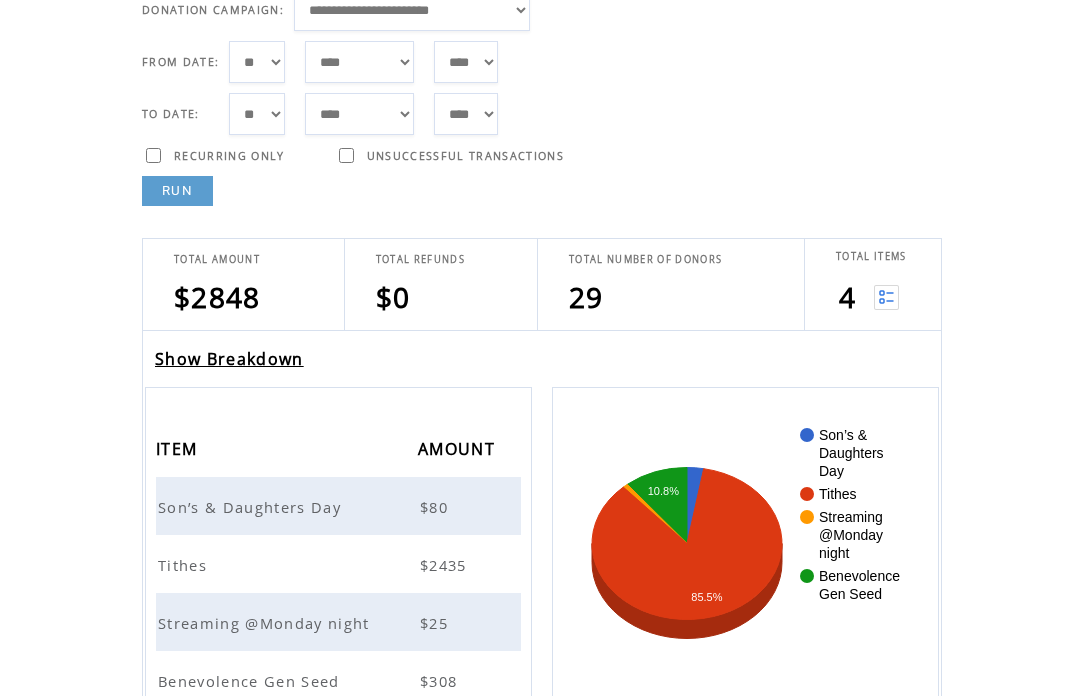 scroll, scrollTop: 149, scrollLeft: 0, axis: vertical 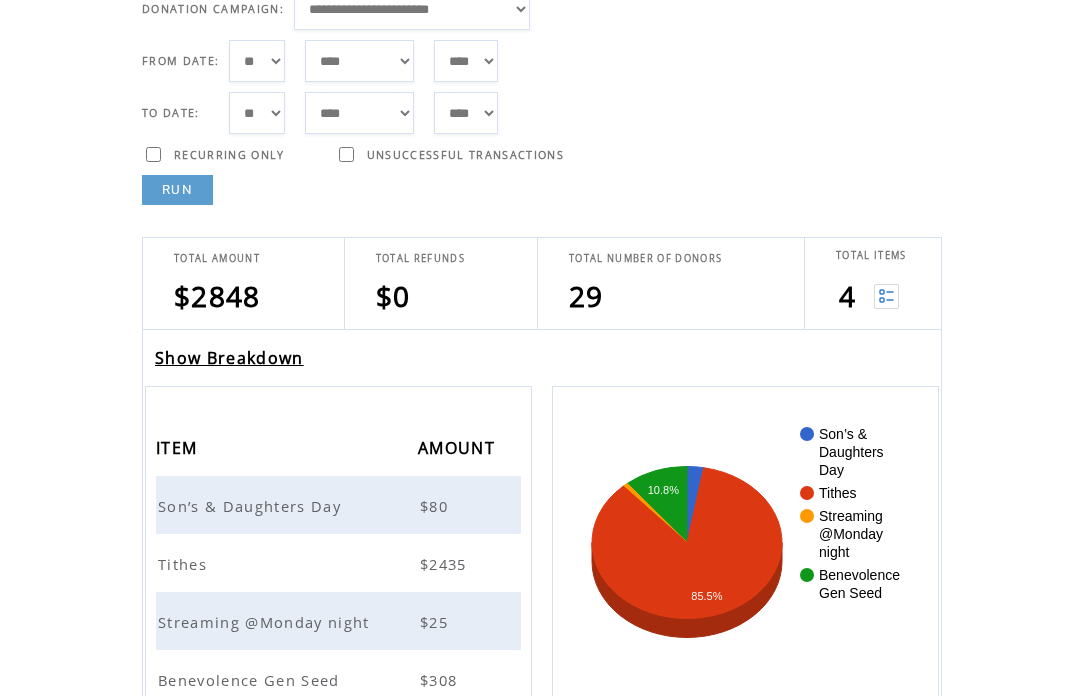 click on "Tithes" at bounding box center (185, 565) 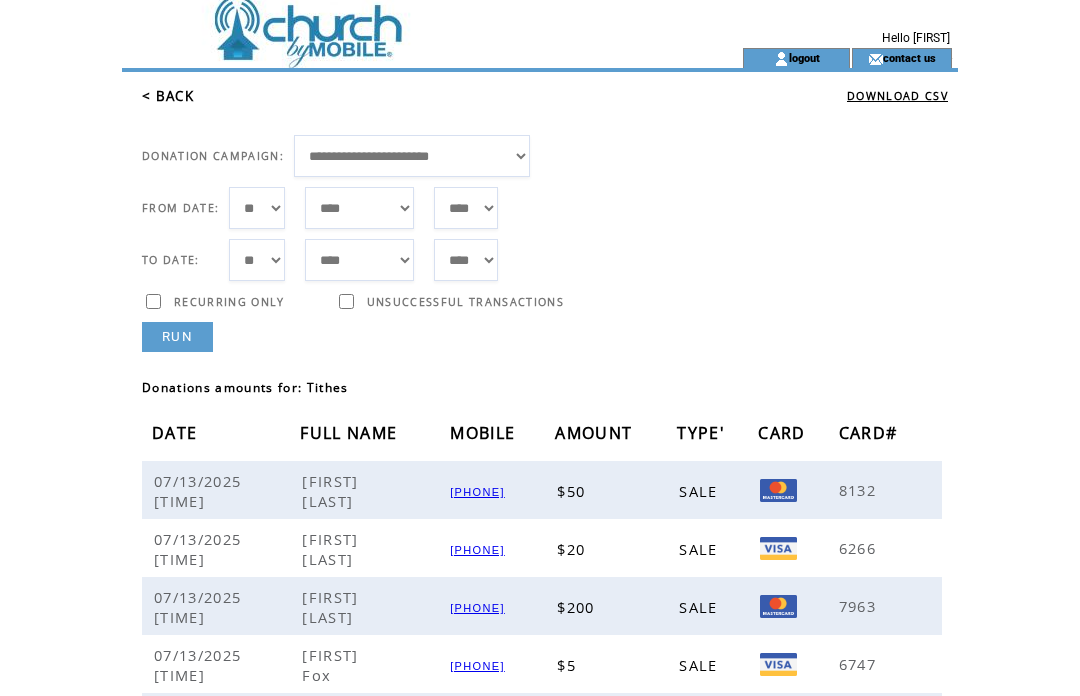 scroll, scrollTop: 0, scrollLeft: 0, axis: both 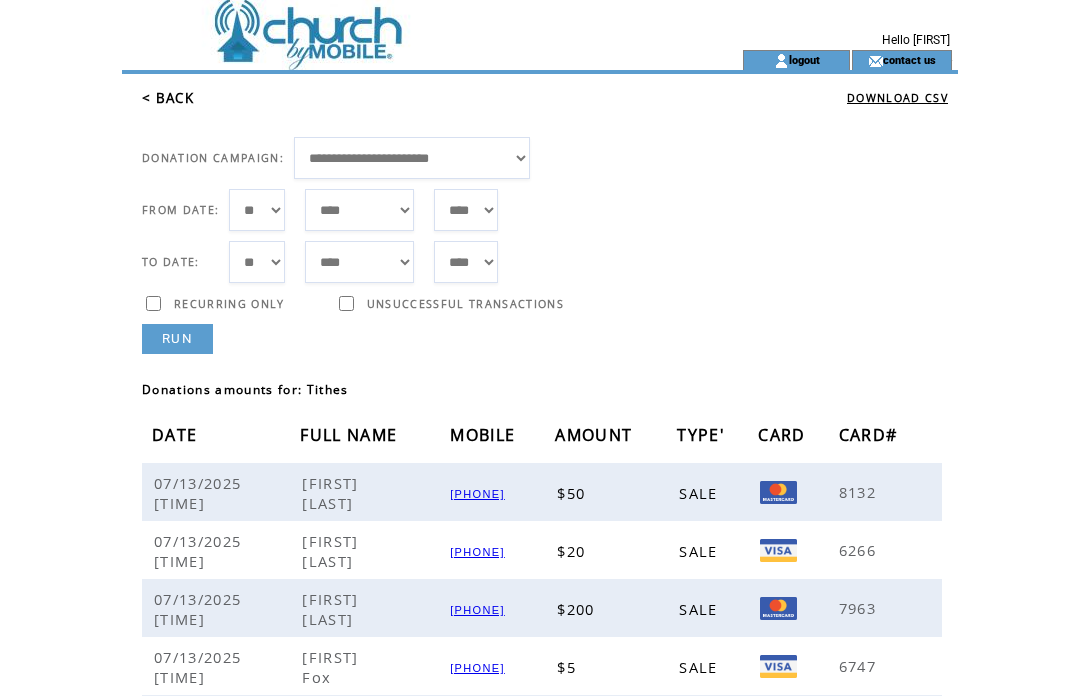 click on "**********" at bounding box center [412, 159] 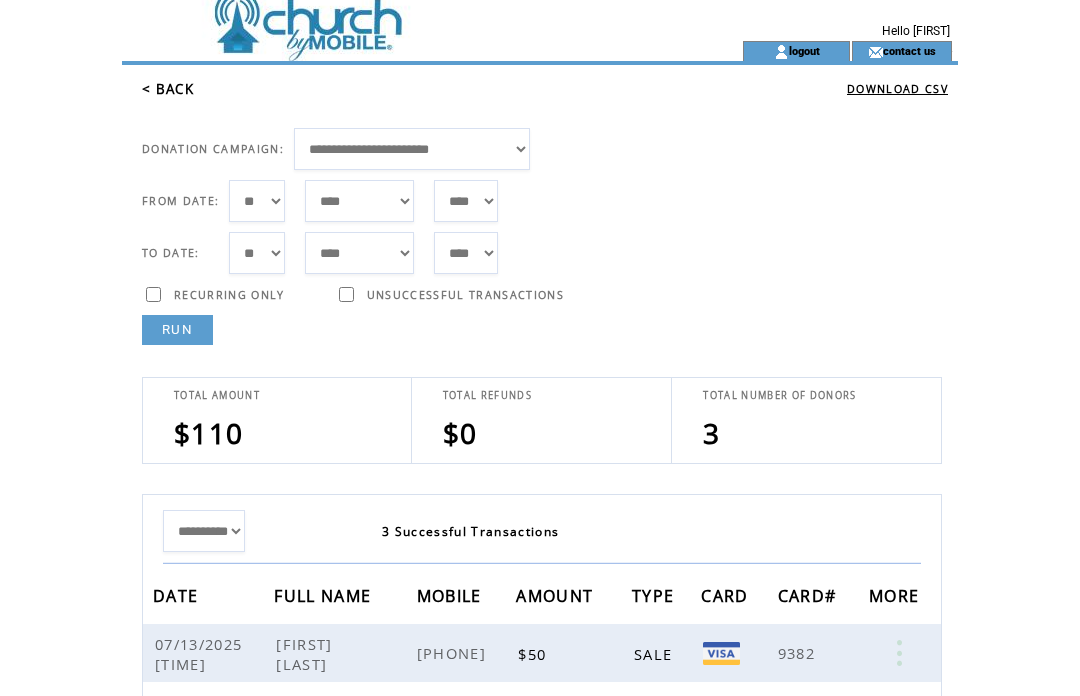 scroll, scrollTop: 9, scrollLeft: 0, axis: vertical 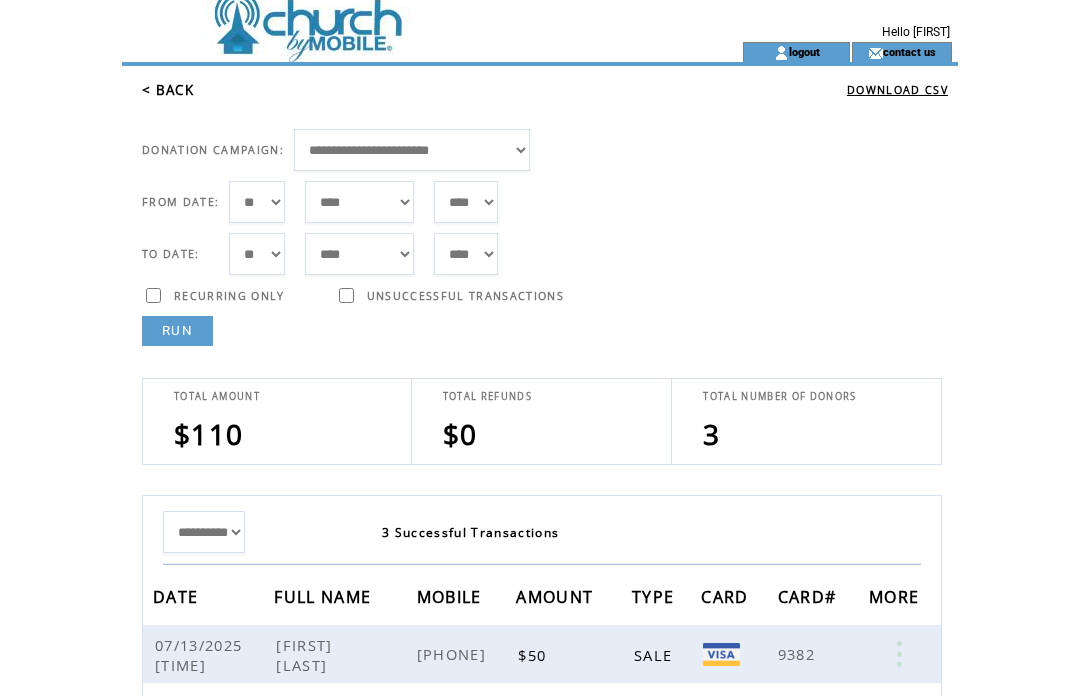 click on "< BACK" at bounding box center [168, 90] 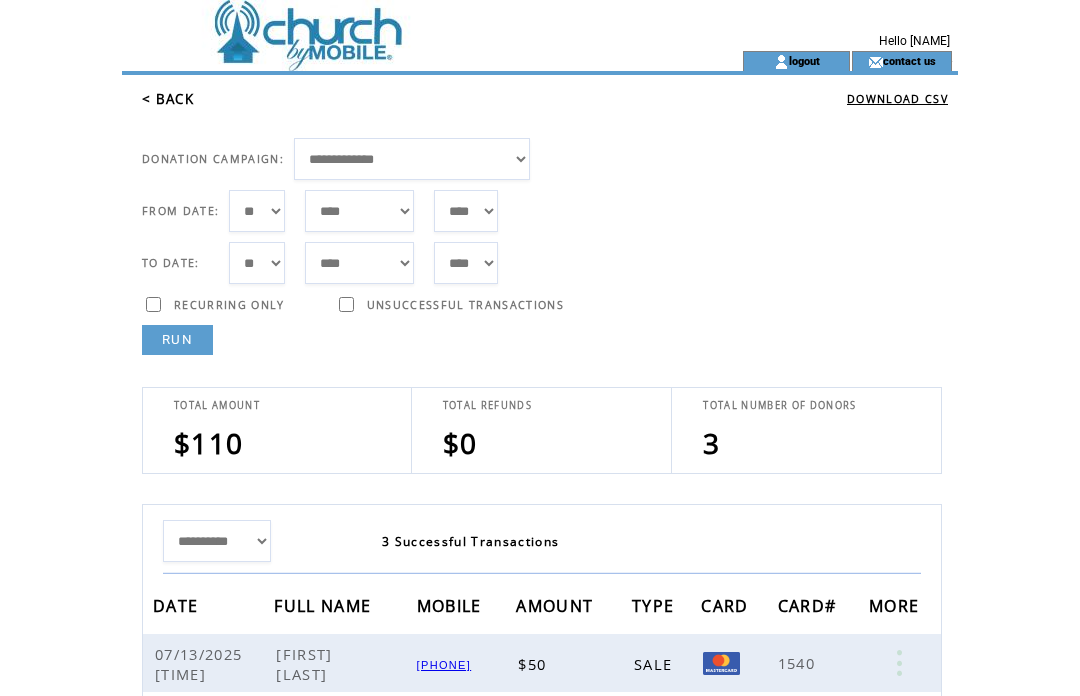 scroll, scrollTop: 0, scrollLeft: 0, axis: both 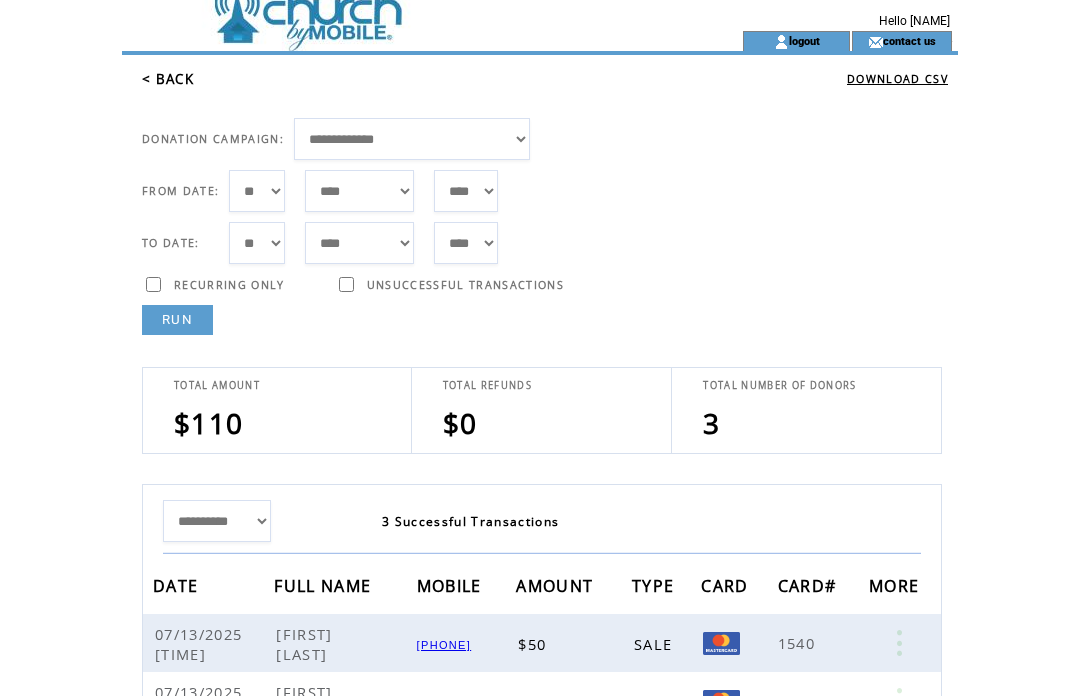 click on "**********" at bounding box center [412, 140] 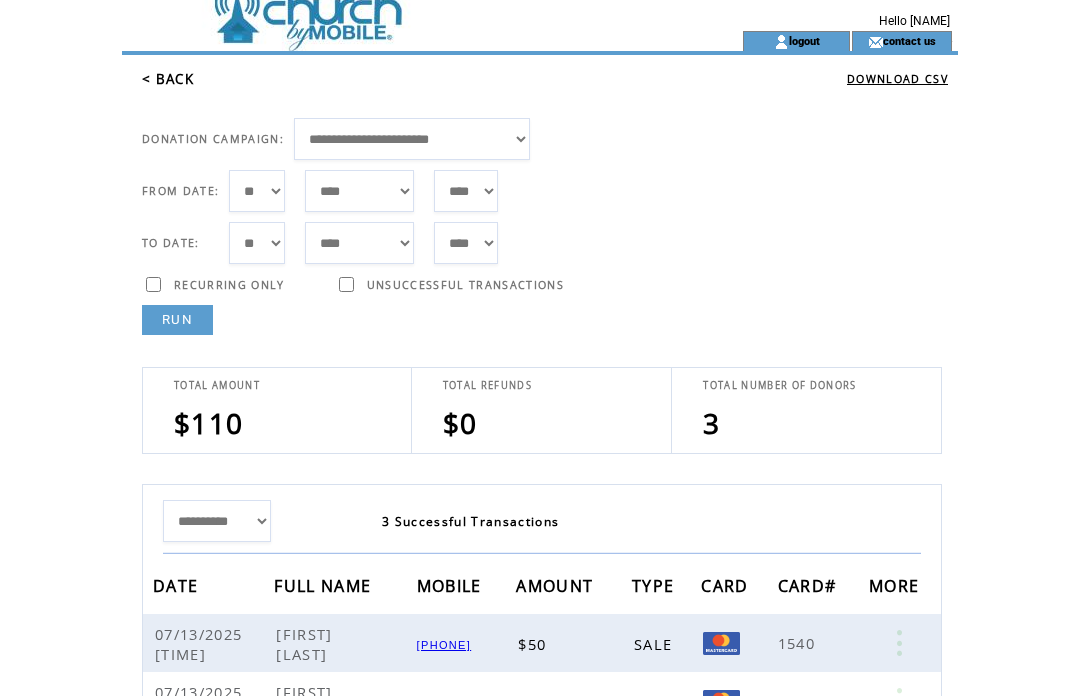 click on "RUN" at bounding box center [177, 320] 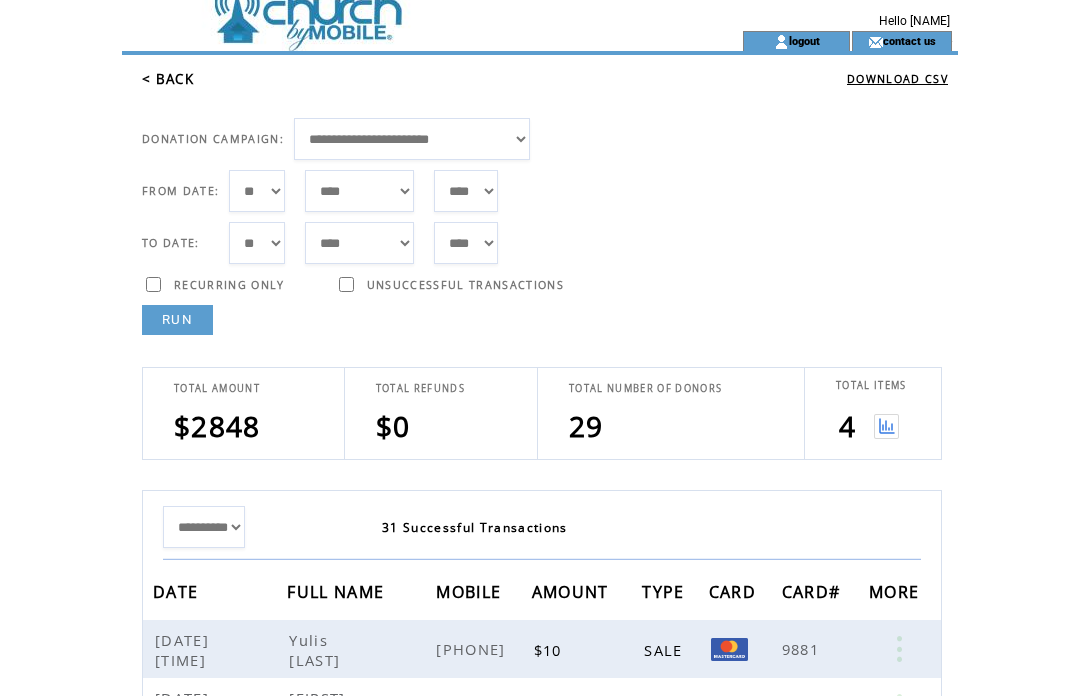 click at bounding box center [295, 191] 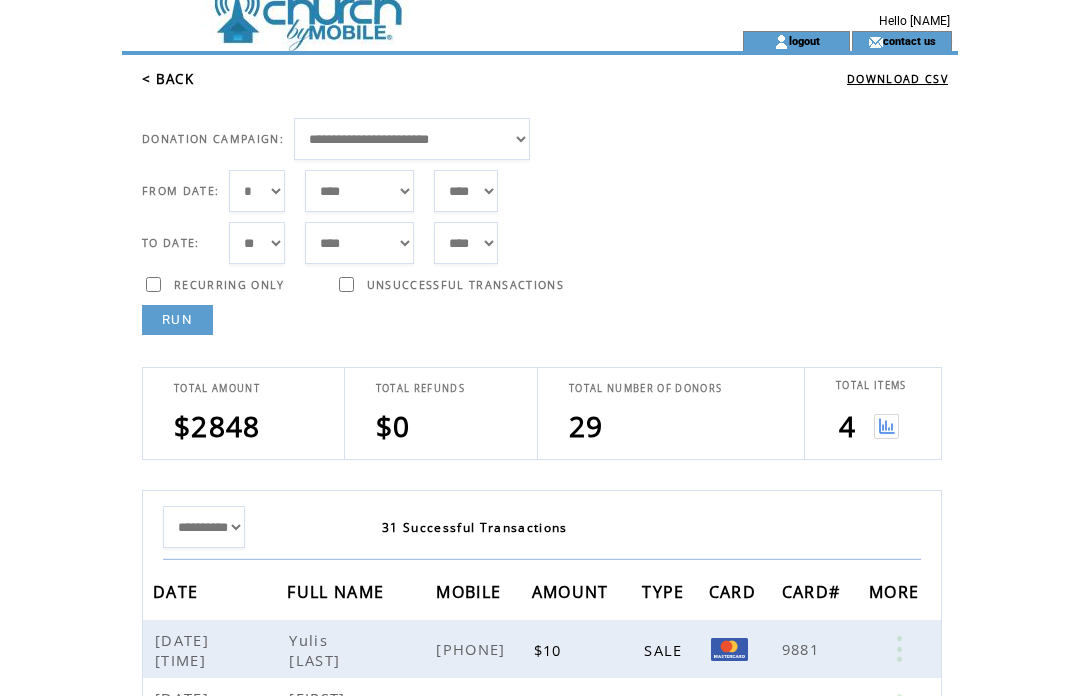 click on "RUN" at bounding box center [177, 320] 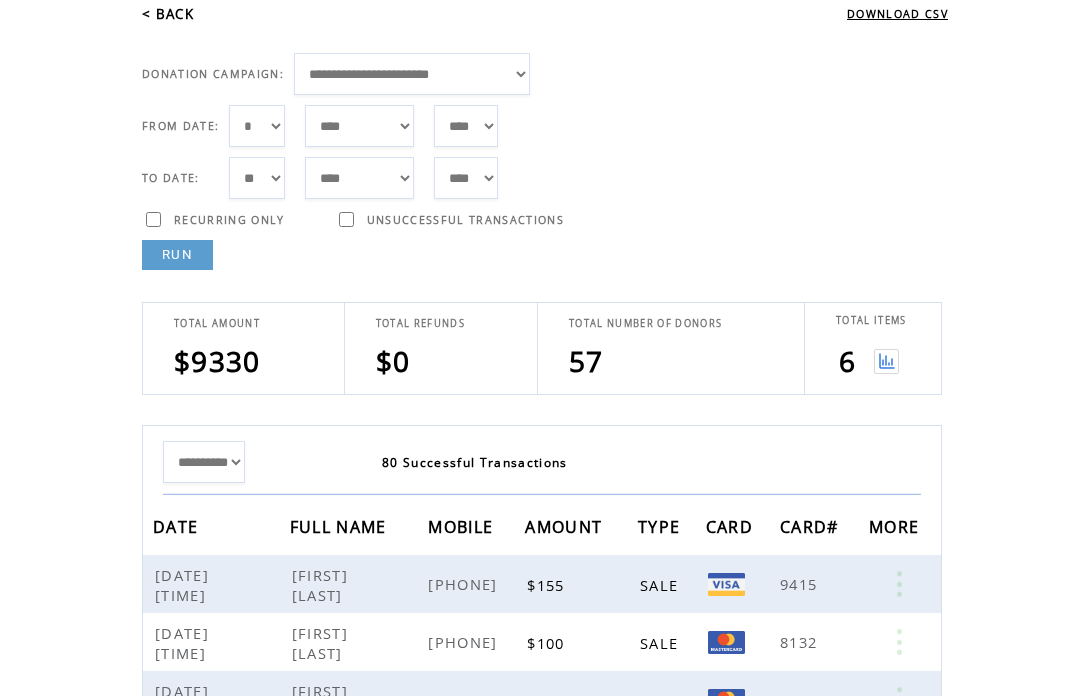 scroll, scrollTop: 86, scrollLeft: 0, axis: vertical 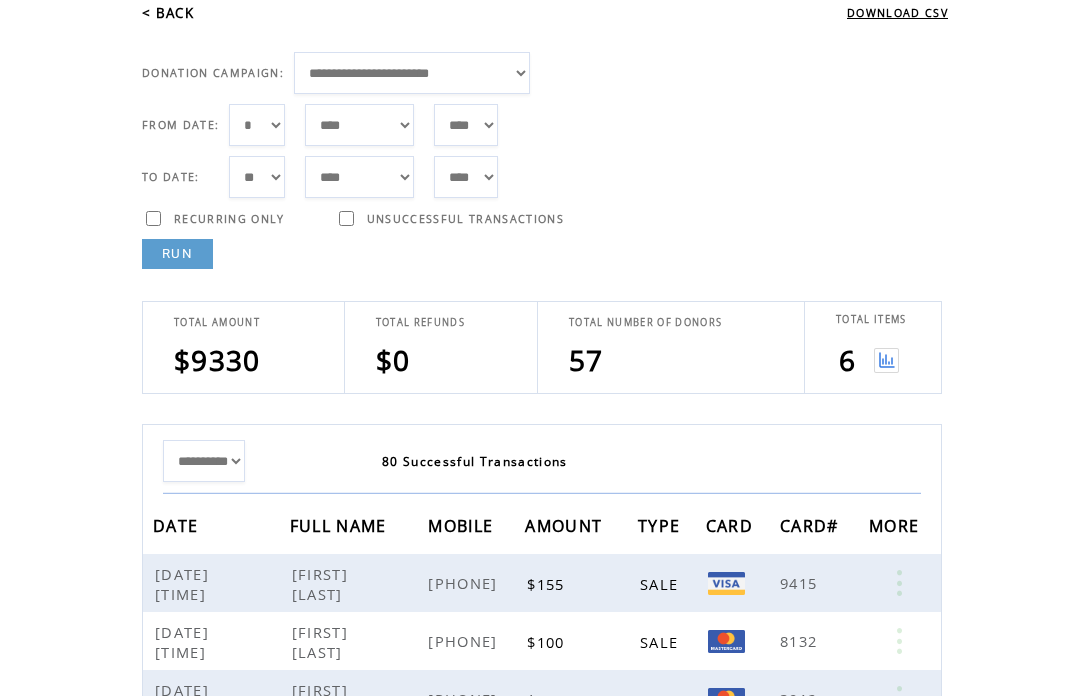 click on "*** 	 * 	 * 	 * 	 * 	 * 	 * 	 * 	 * 	 * 	 ** 	 ** 	 ** 	 ** 	 ** 	 ** 	 ** 	 ** 	 ** 	 ** 	 ** 	 ** 	 ** 	 ** 	 ** 	 ** 	 ** 	 ** 	 ** 	 ** 	 ** 	 **" at bounding box center (257, 125) 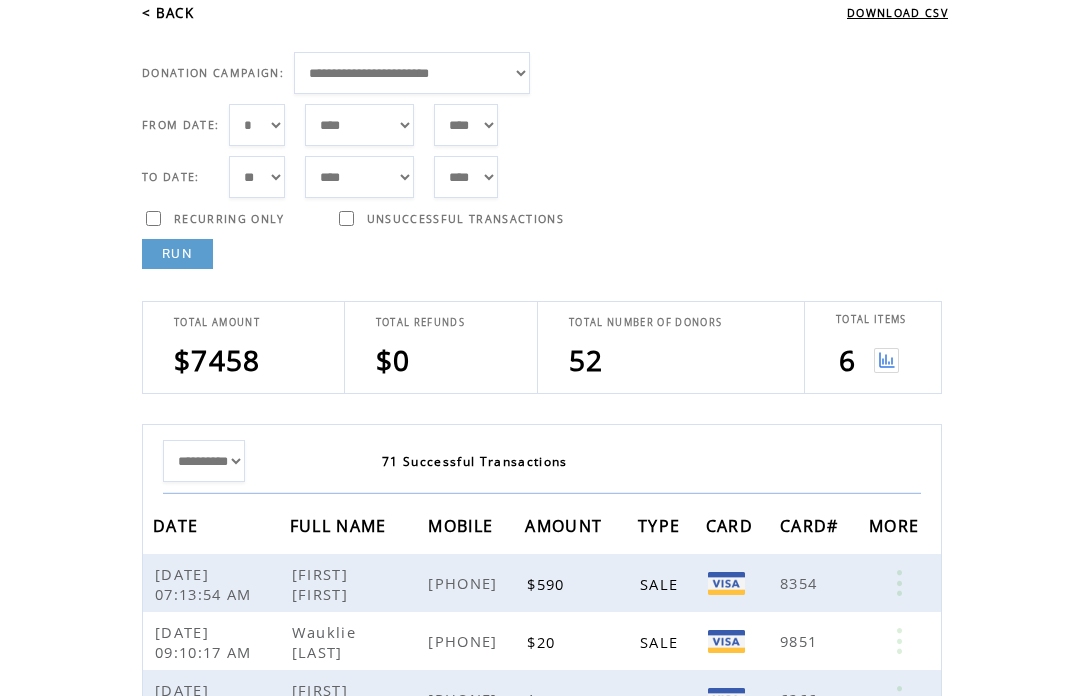 click at bounding box center [886, 360] 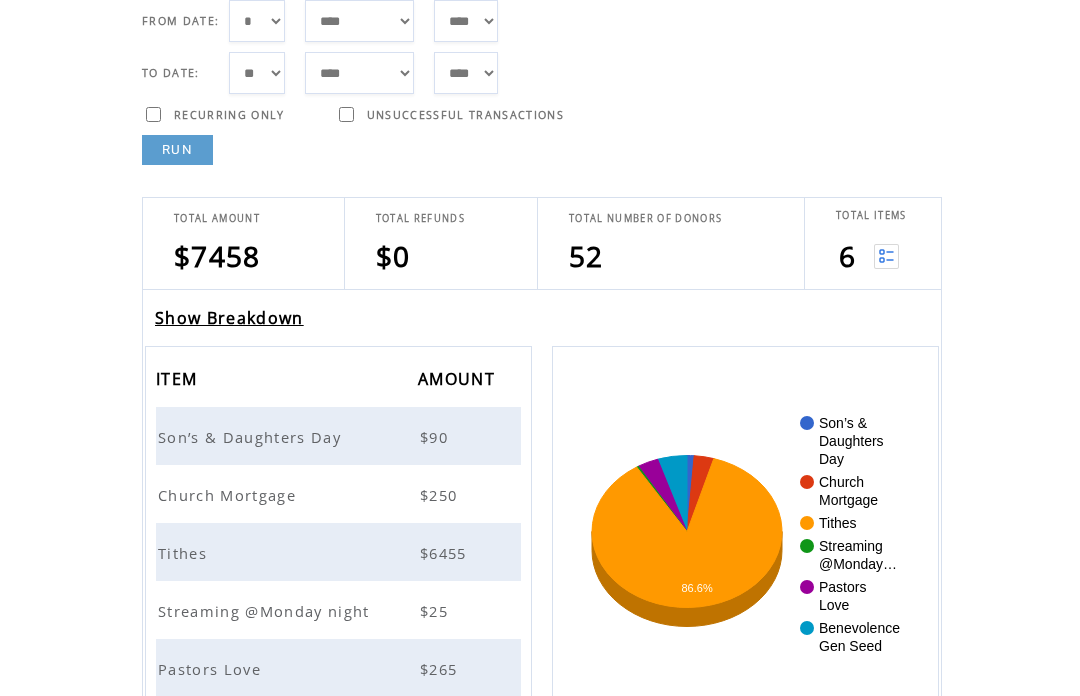 scroll, scrollTop: 202, scrollLeft: 0, axis: vertical 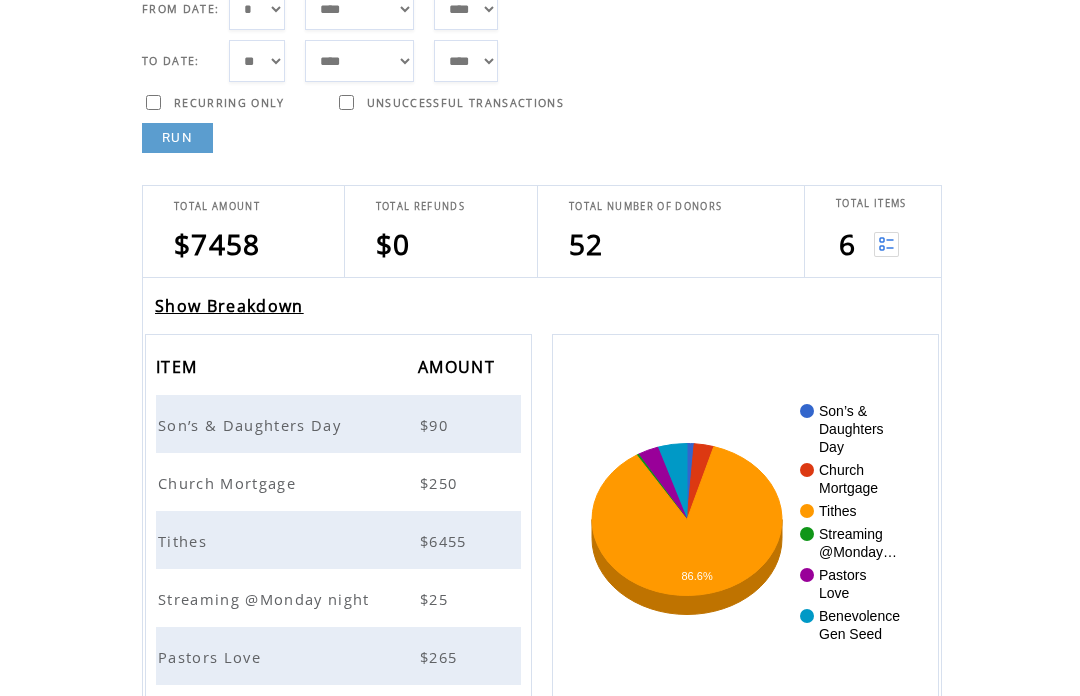 click on "Son’s & Daughters Day" at bounding box center [252, 425] 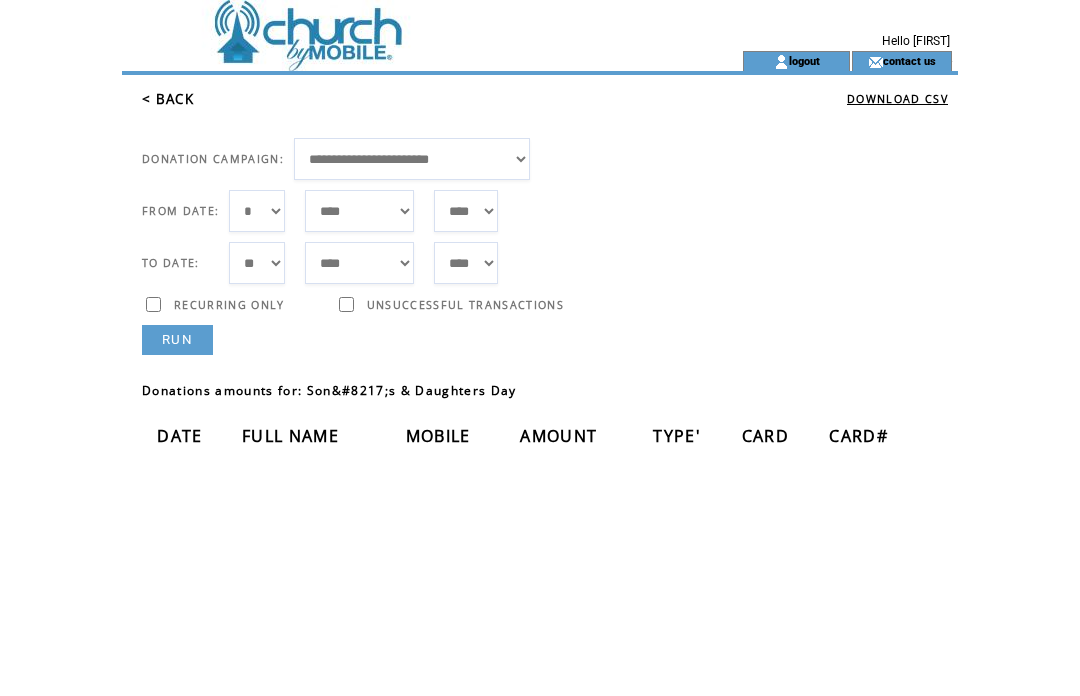 scroll, scrollTop: 0, scrollLeft: 0, axis: both 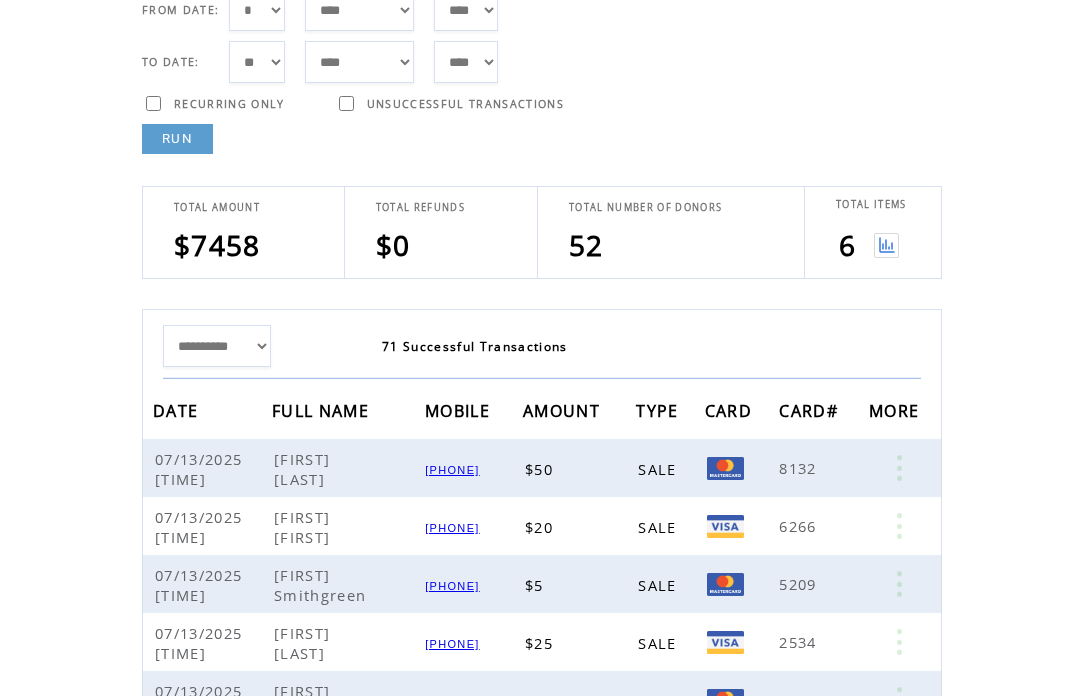 click at bounding box center (886, 246) 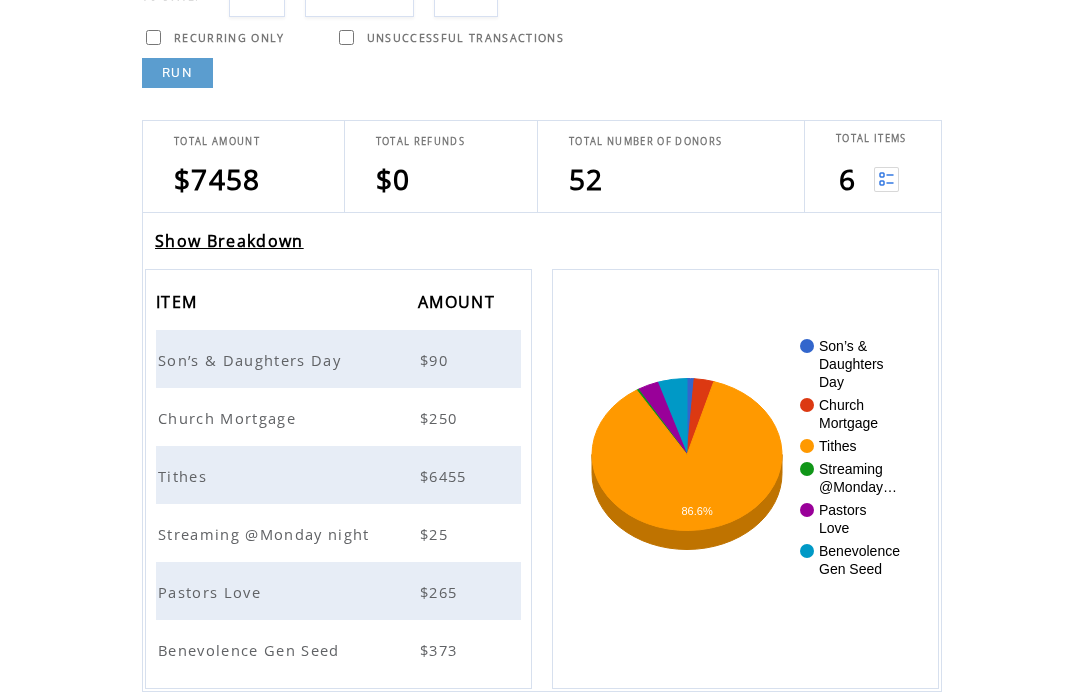 scroll, scrollTop: 267, scrollLeft: 0, axis: vertical 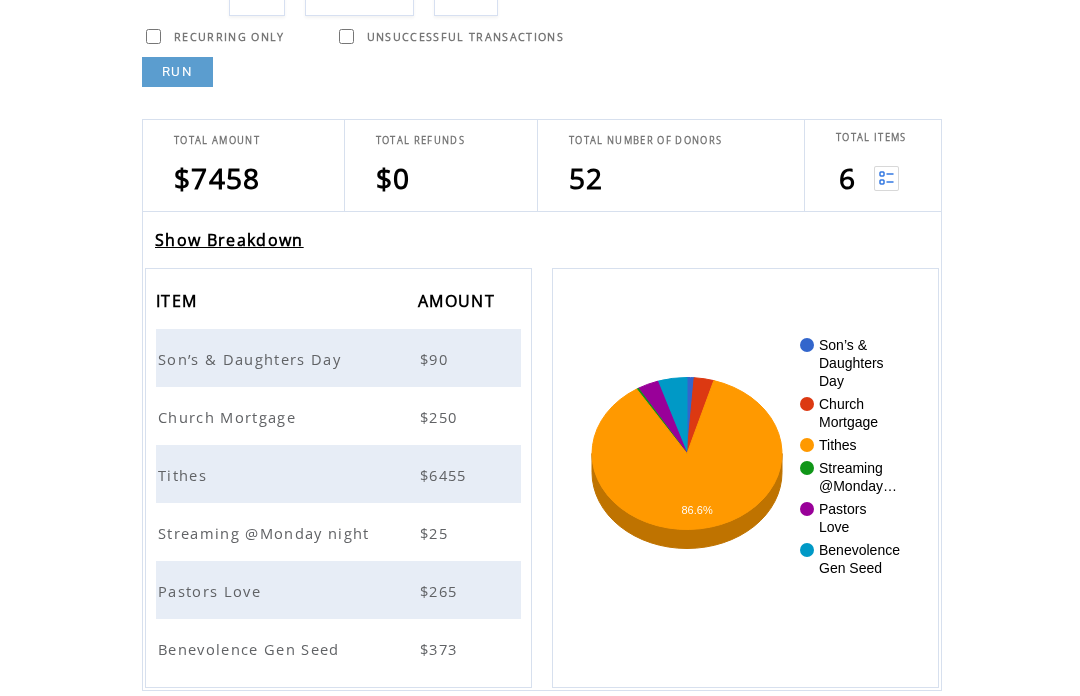 click on "Show Breakdown" at bounding box center (229, 241) 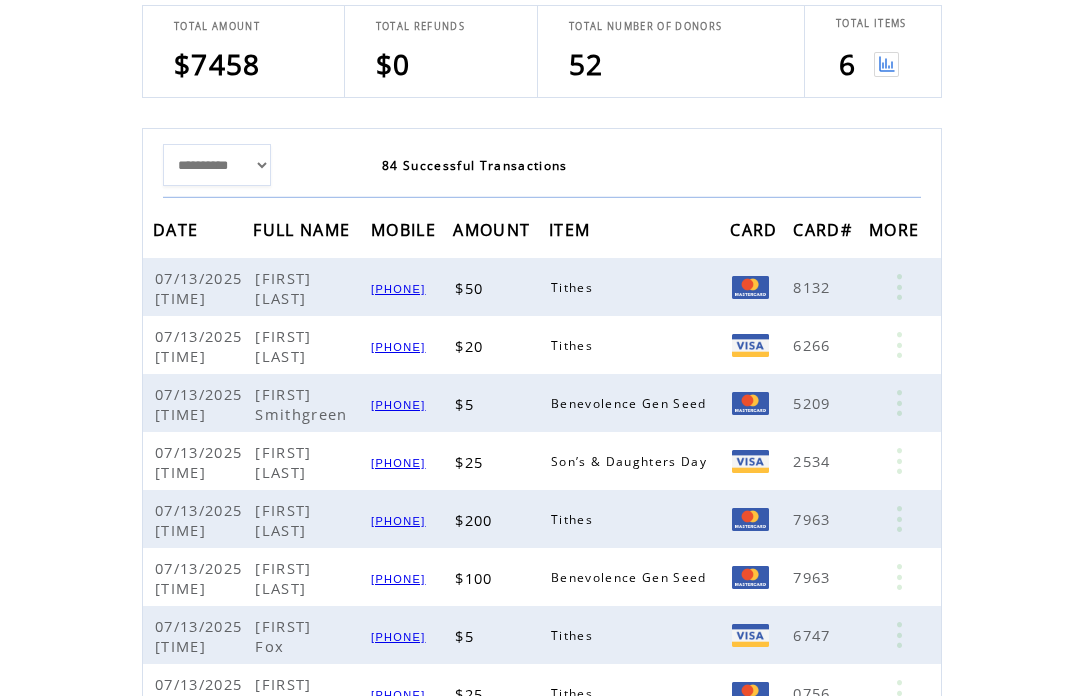 scroll, scrollTop: 382, scrollLeft: 0, axis: vertical 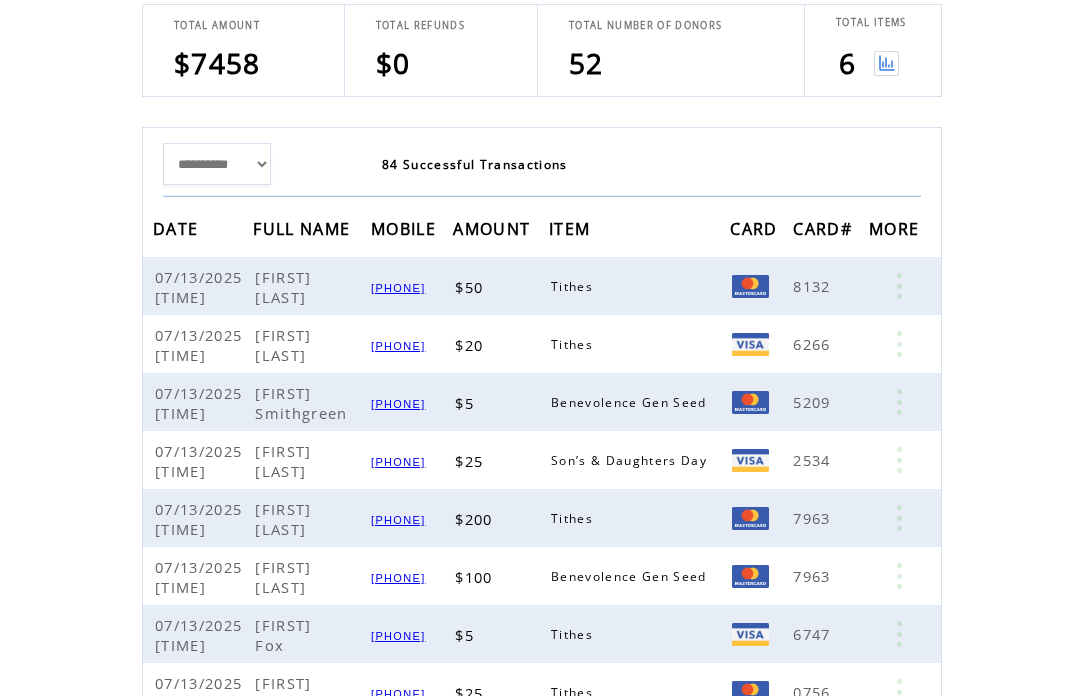 click on "**********" at bounding box center [272, 165] 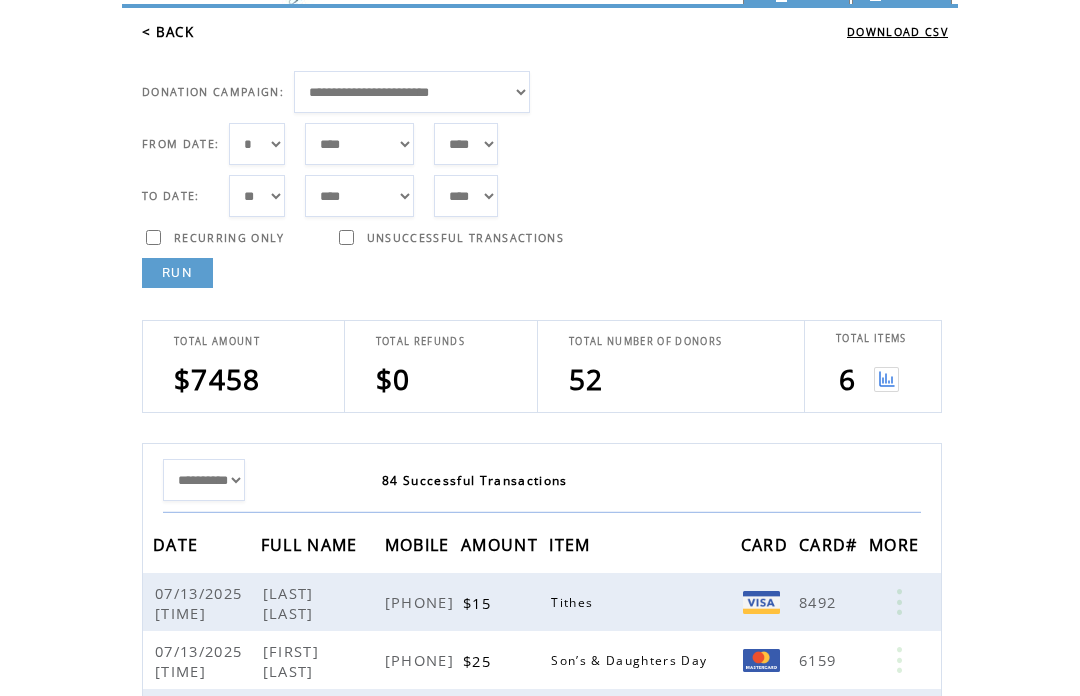 scroll, scrollTop: 65, scrollLeft: 0, axis: vertical 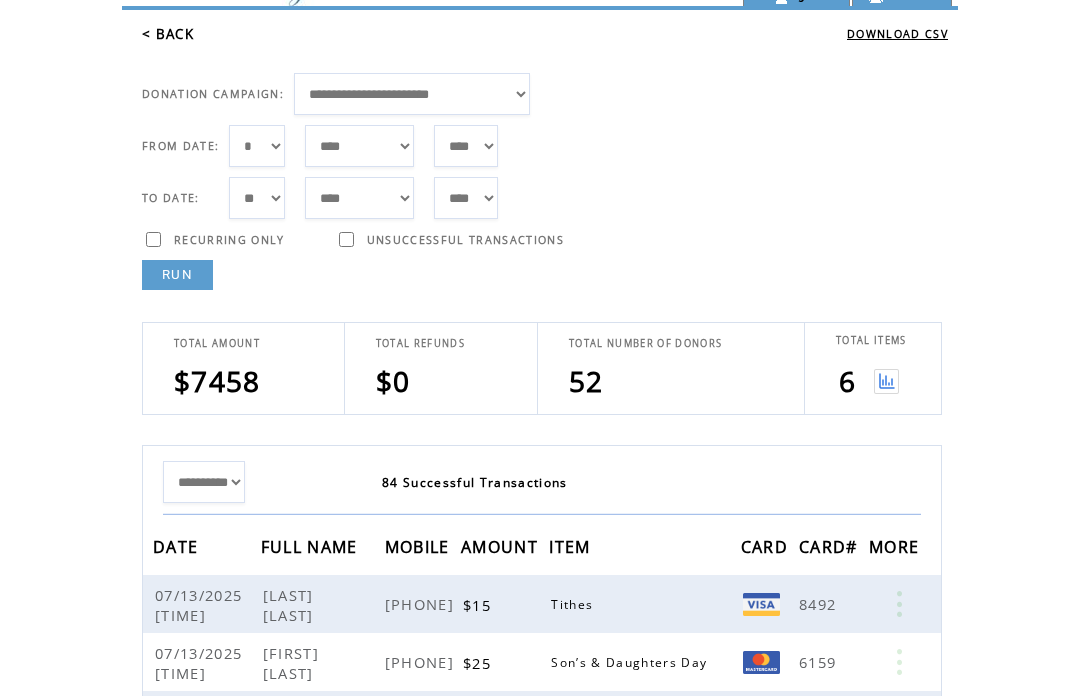 click on "**********" at bounding box center (204, 482) 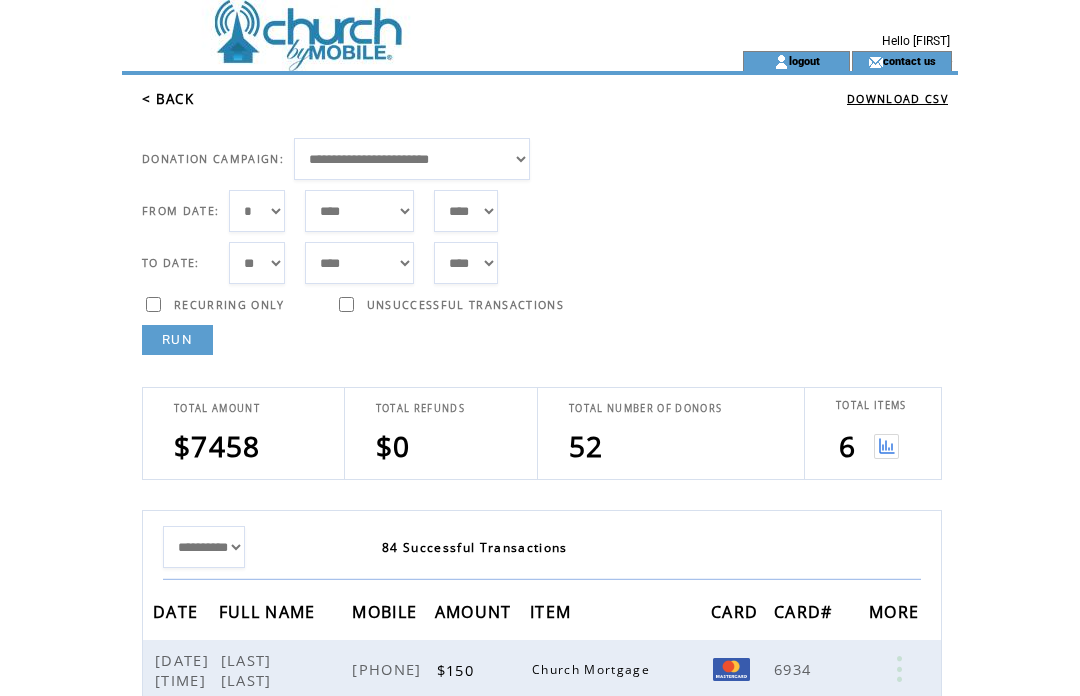 scroll, scrollTop: 0, scrollLeft: 0, axis: both 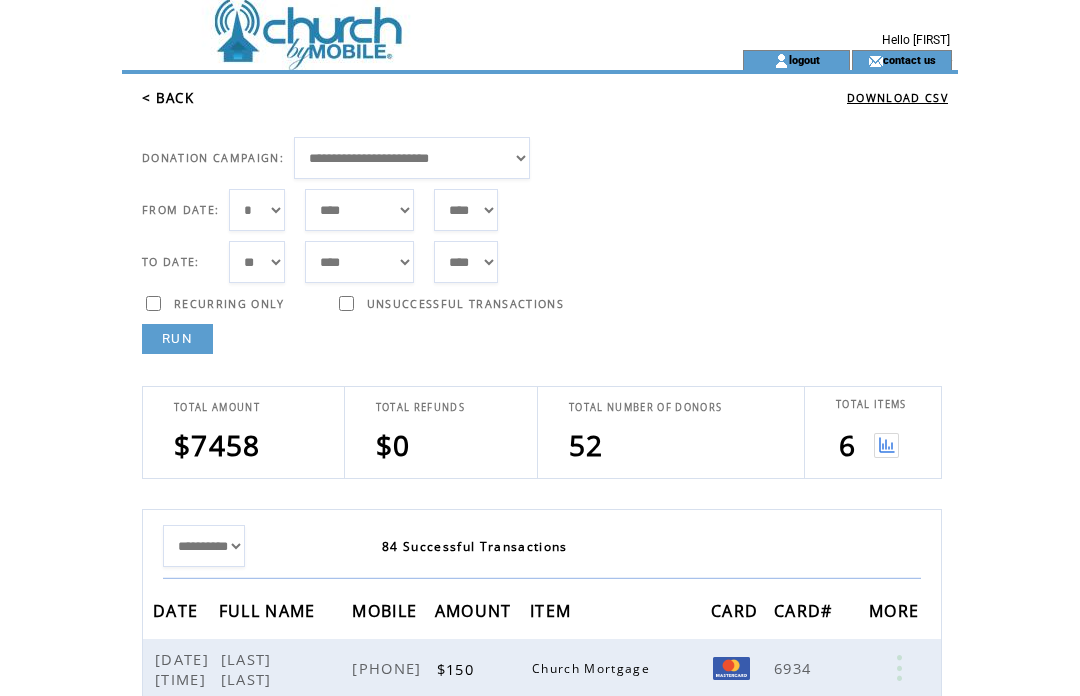 click on "**********" at bounding box center [204, 547] 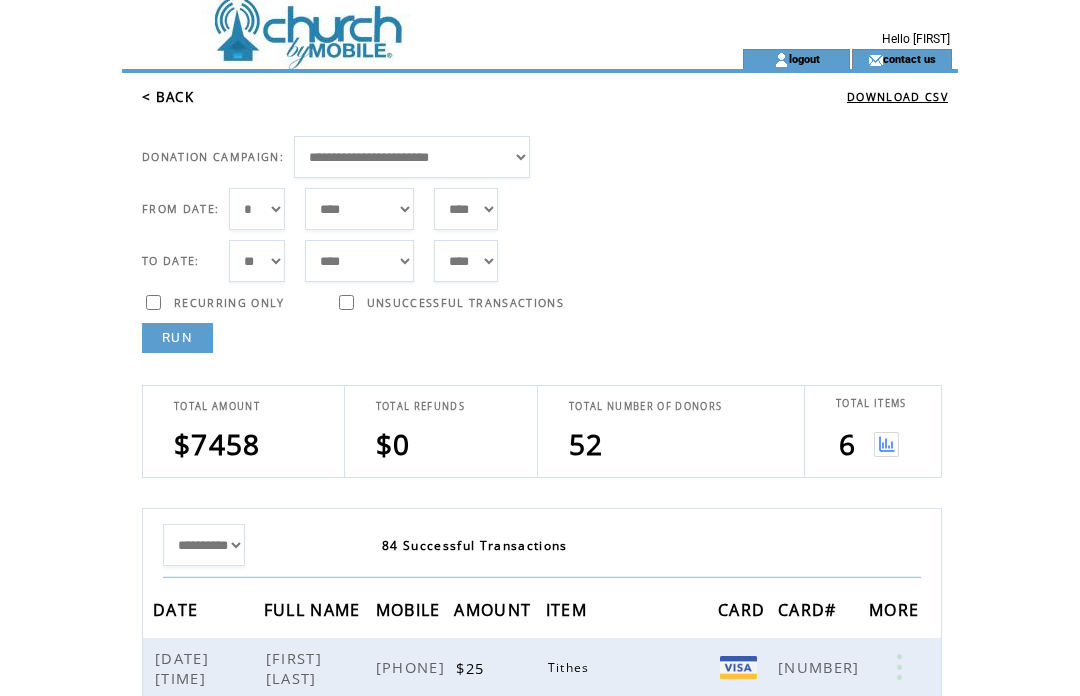 scroll, scrollTop: 0, scrollLeft: 0, axis: both 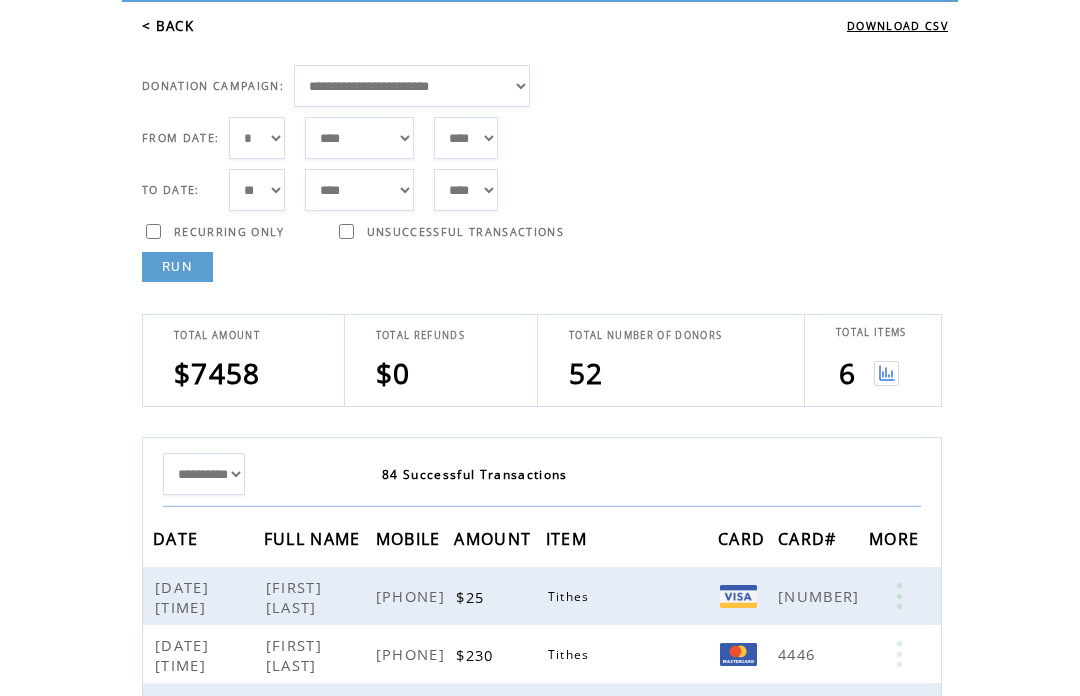 click on "**********" at bounding box center (204, 475) 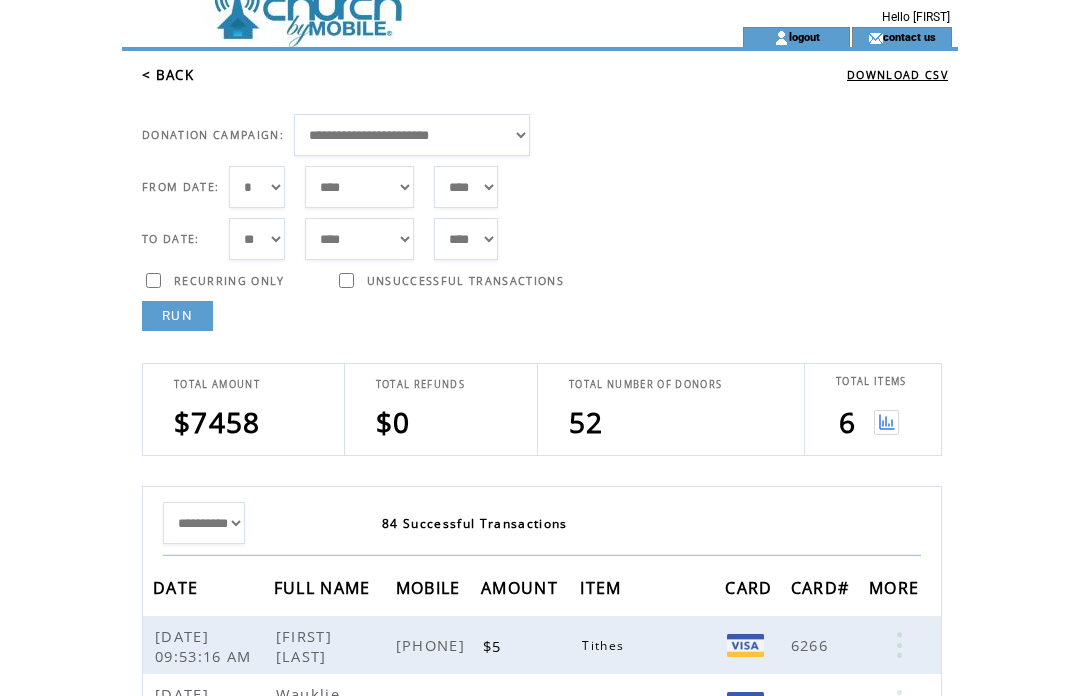 scroll, scrollTop: 14, scrollLeft: 0, axis: vertical 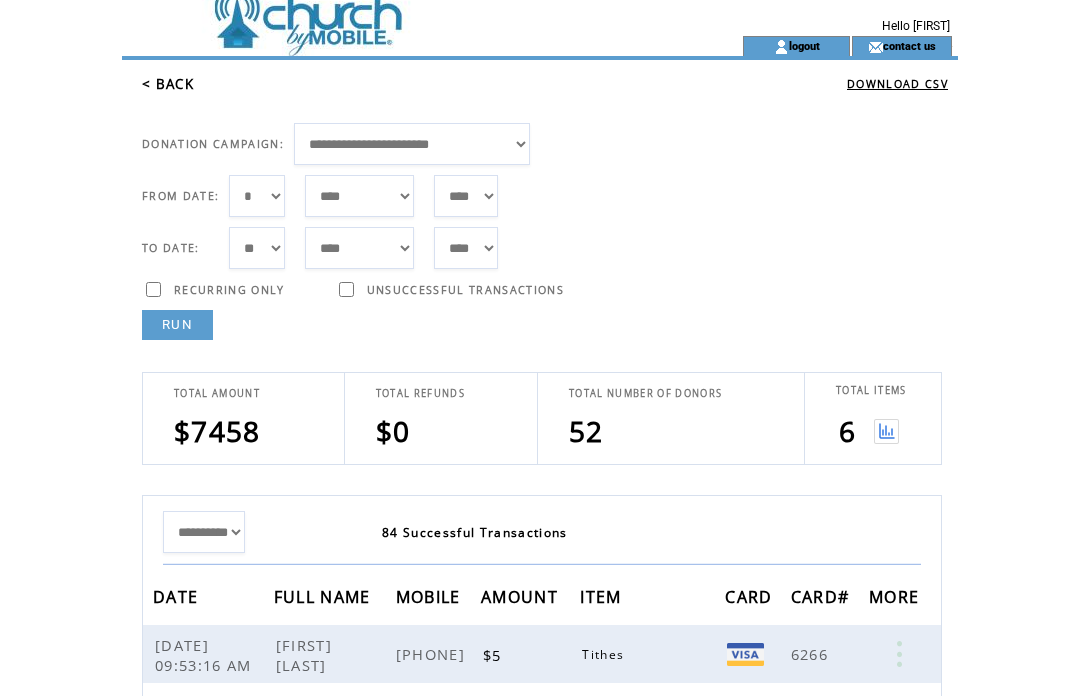 click on "*** 	 * 	 * 	 * 	 * 	 * 	 * 	 * 	 * 	 * 	 ** 	 ** 	 ** 	 ** 	 ** 	 ** 	 ** 	 ** 	 ** 	 ** 	 ** 	 ** 	 ** 	 ** 	 ** 	 ** 	 ** 	 ** 	 ** 	 ** 	 ** 	 **" at bounding box center (257, 197) 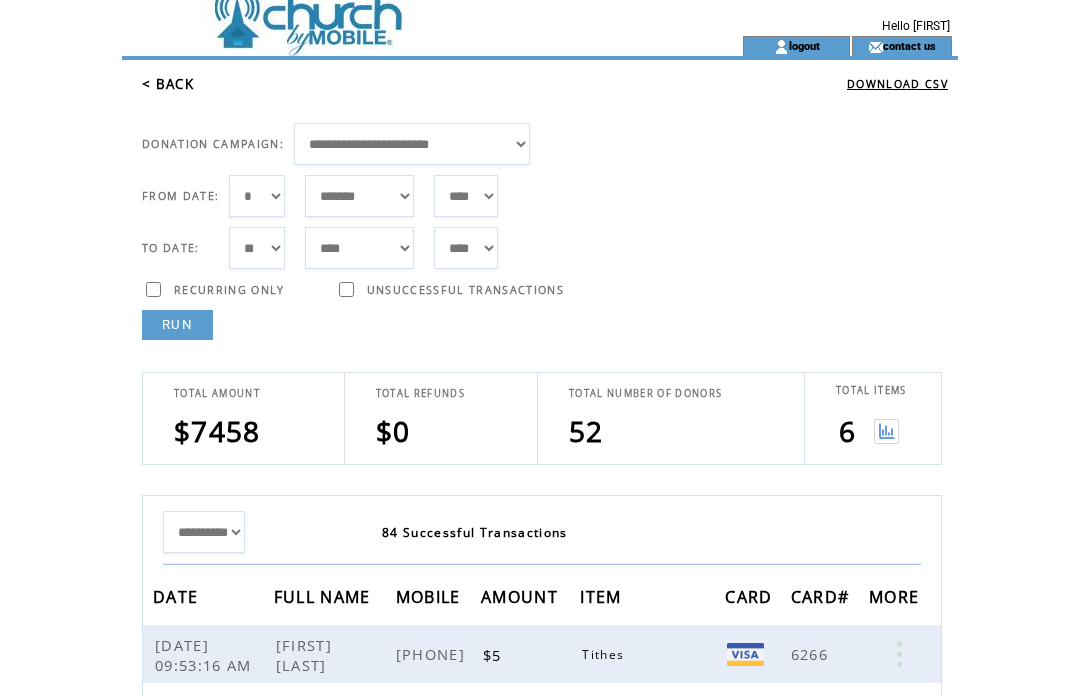 click on "***** 	 ******* 	 ******** 	 ***** 	 ***** 	 *** 	 **** 	 **** 	 ****** 	 ********* 	 ******* 	 ******** 	 ********" at bounding box center [359, 248] 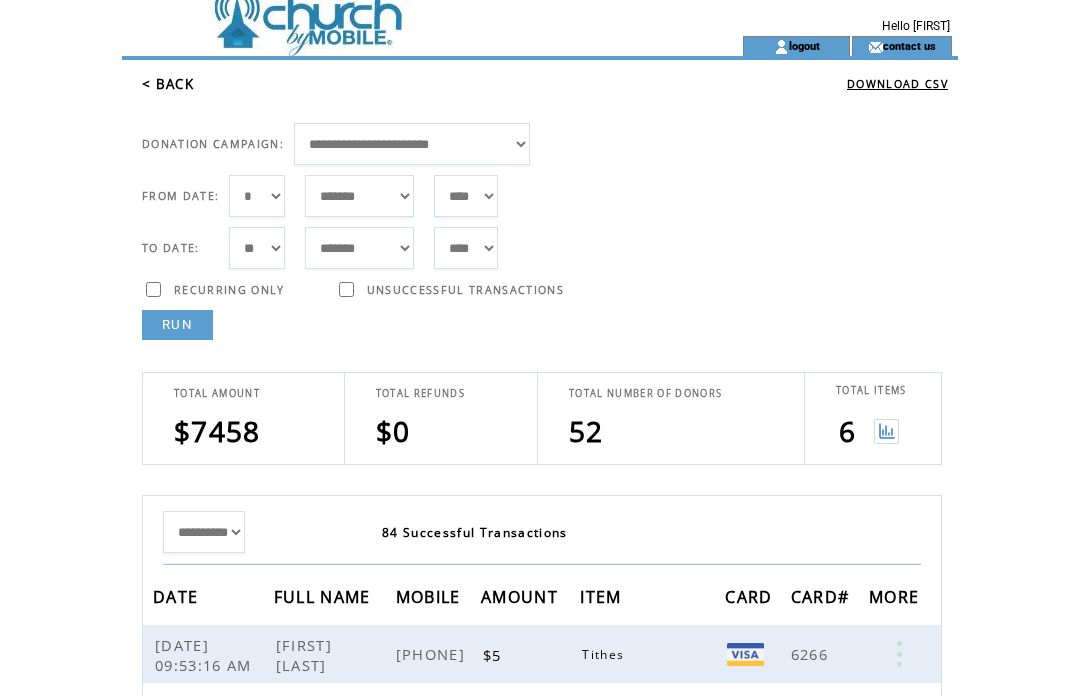 click on "*** 	 * 	 * 	 * 	 * 	 * 	 * 	 * 	 * 	 * 	 ** 	 ** 	 ** 	 ** 	 ** 	 ** 	 ** 	 ** 	 ** 	 ** 	 ** 	 ** 	 ** 	 ** 	 ** 	 ** 	 ** 	 ** 	 ** 	 ** 	 ** 	 **" at bounding box center (257, 248) 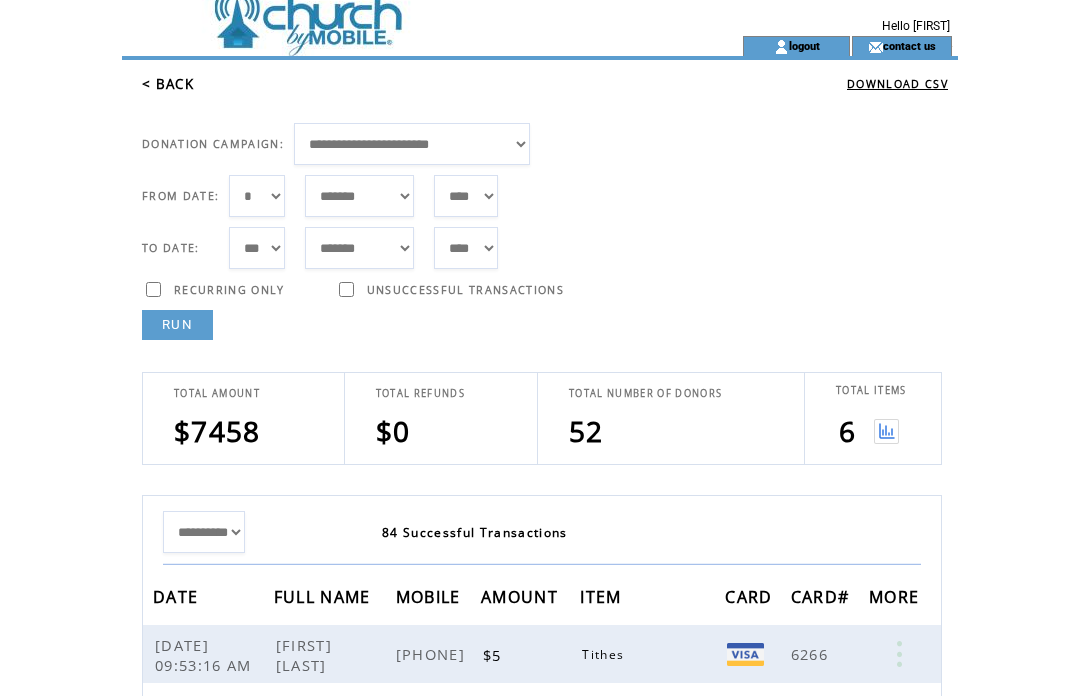 click on "RUN" at bounding box center [177, 325] 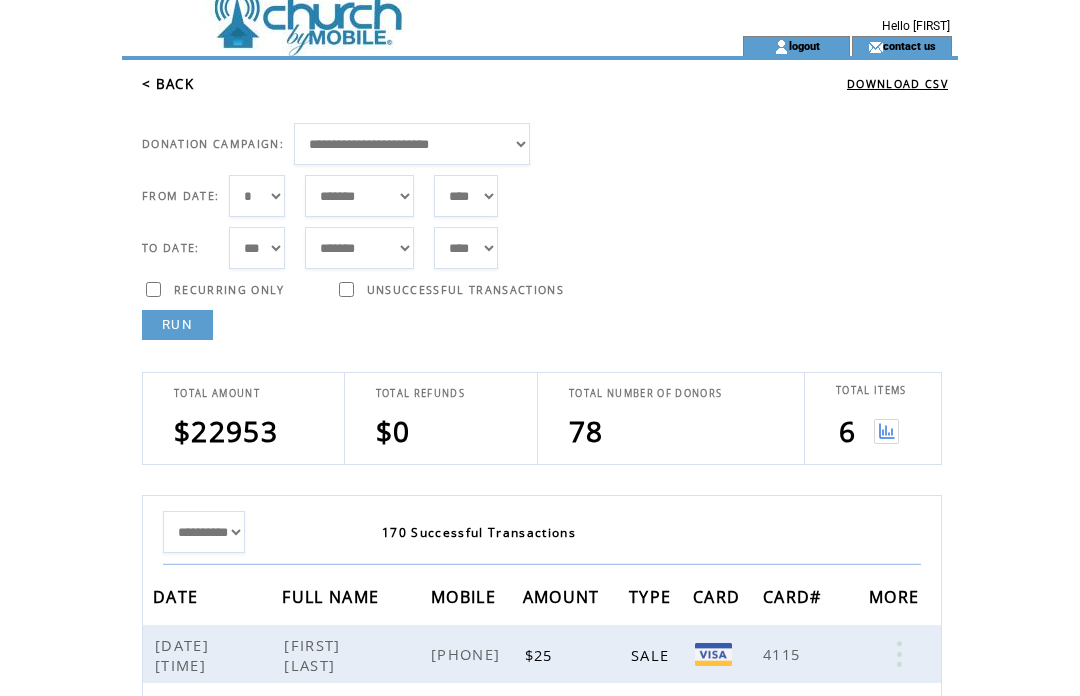 click at bounding box center (886, 431) 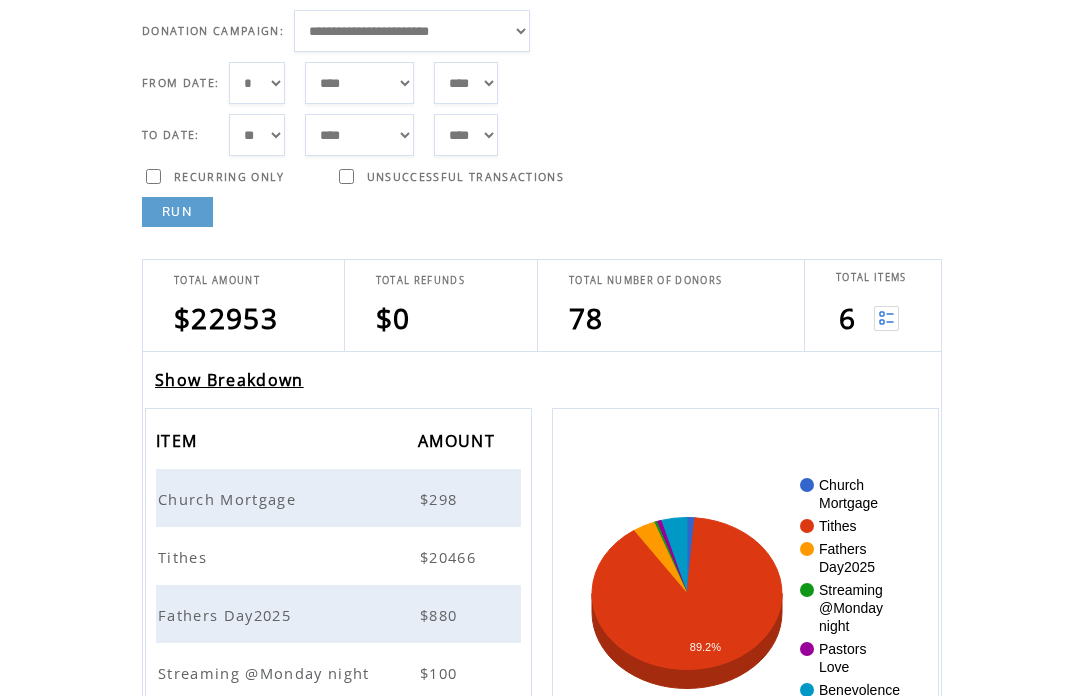 scroll, scrollTop: 130, scrollLeft: 0, axis: vertical 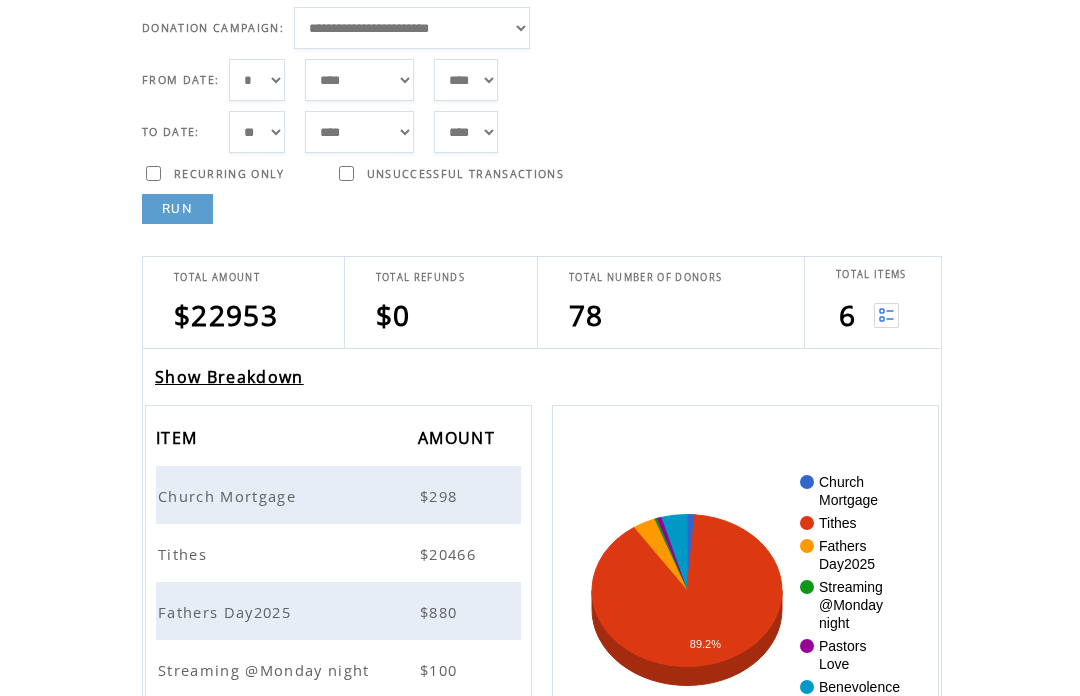 click on "Show Breakdown" at bounding box center (229, 378) 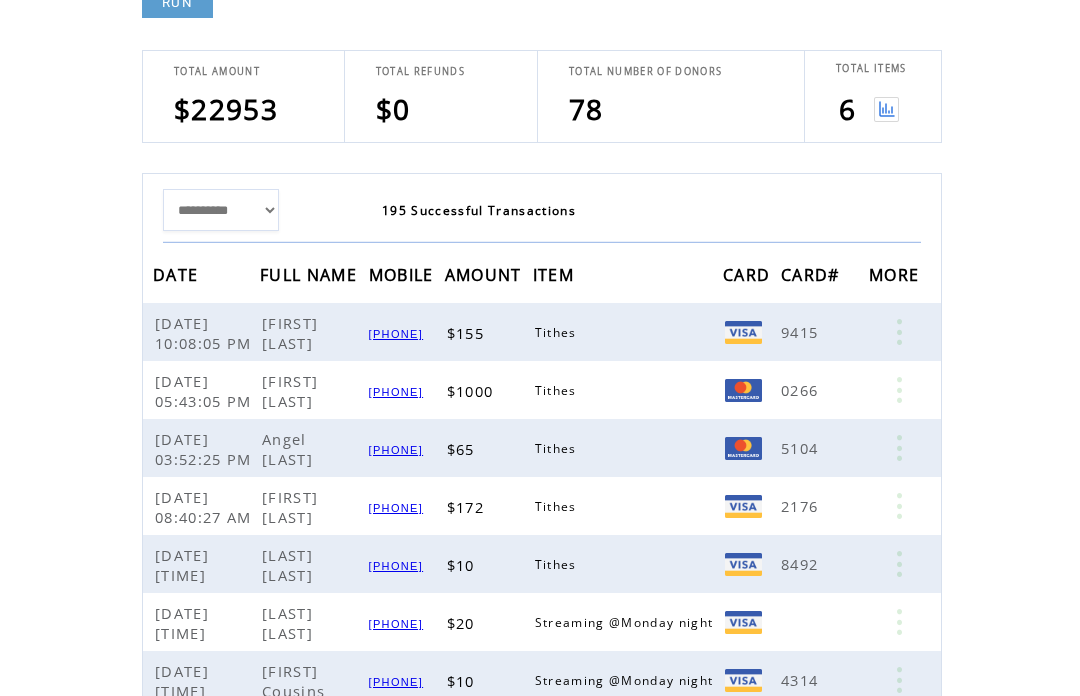 scroll, scrollTop: 310, scrollLeft: 0, axis: vertical 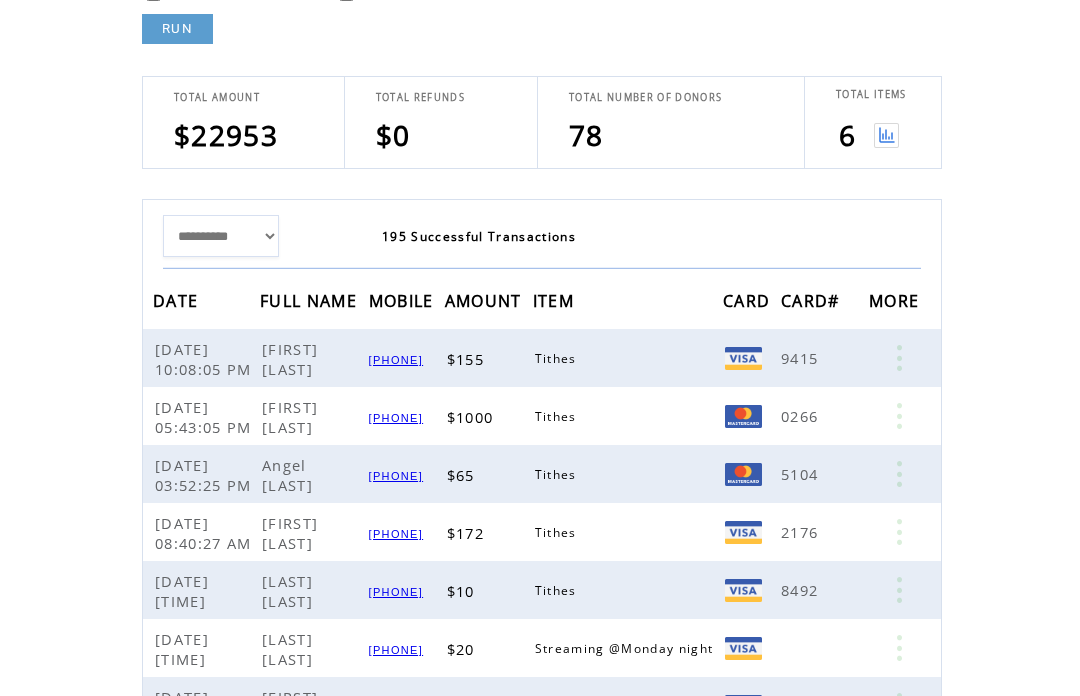 click on "**********" at bounding box center [221, 237] 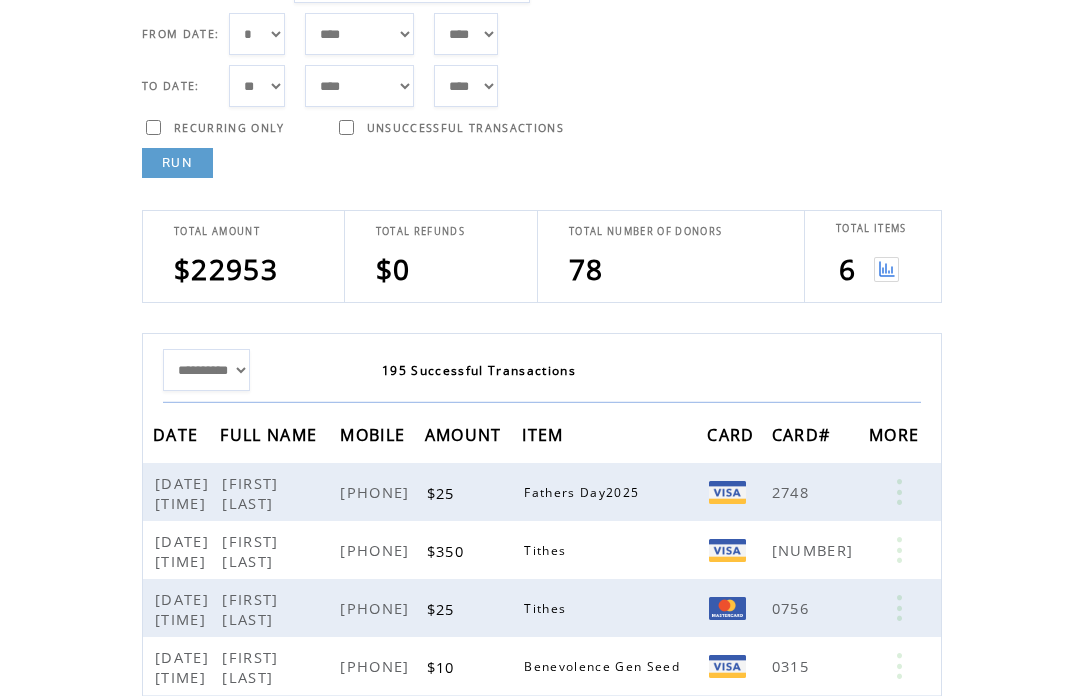 click on "**********" at bounding box center (206, 371) 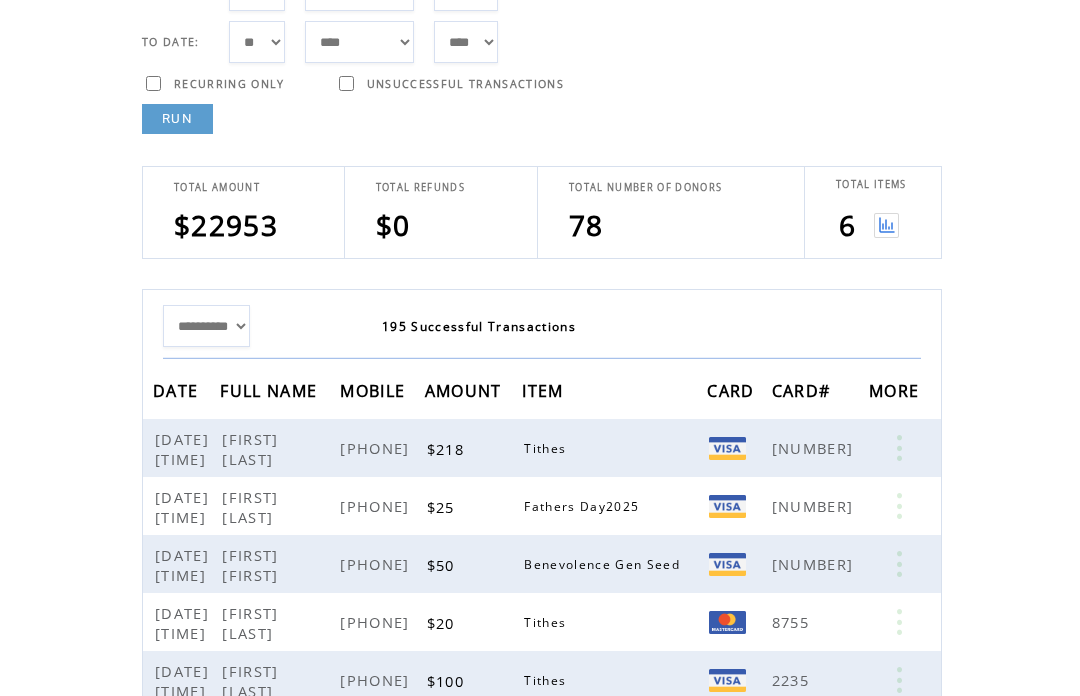scroll, scrollTop: 220, scrollLeft: 0, axis: vertical 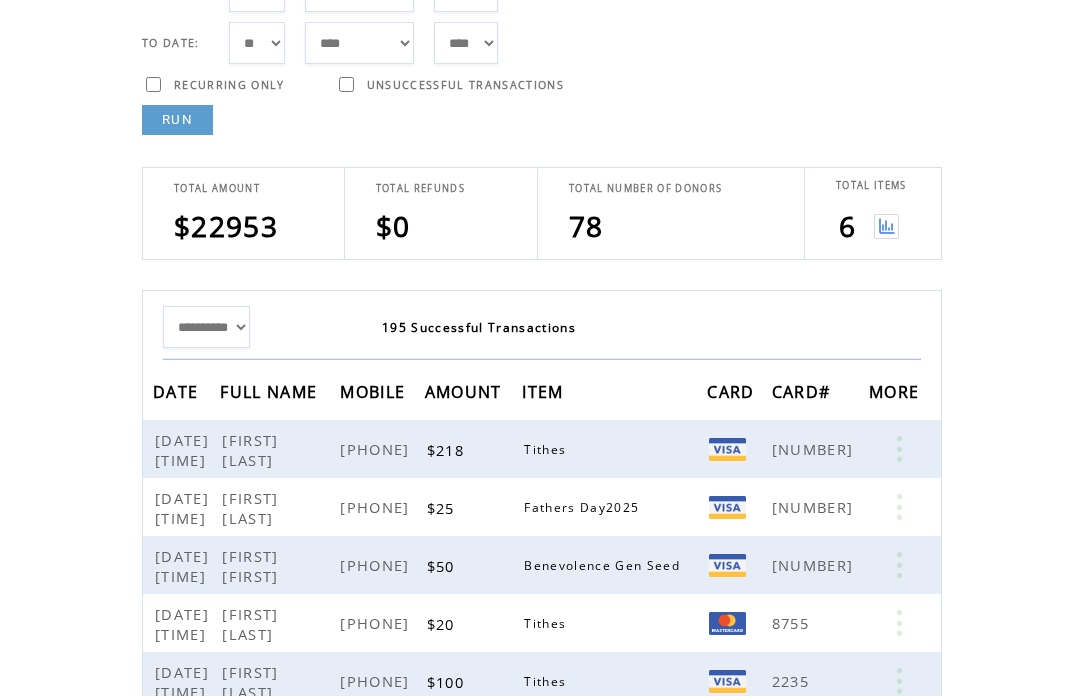 click on "**********" at bounding box center (206, 327) 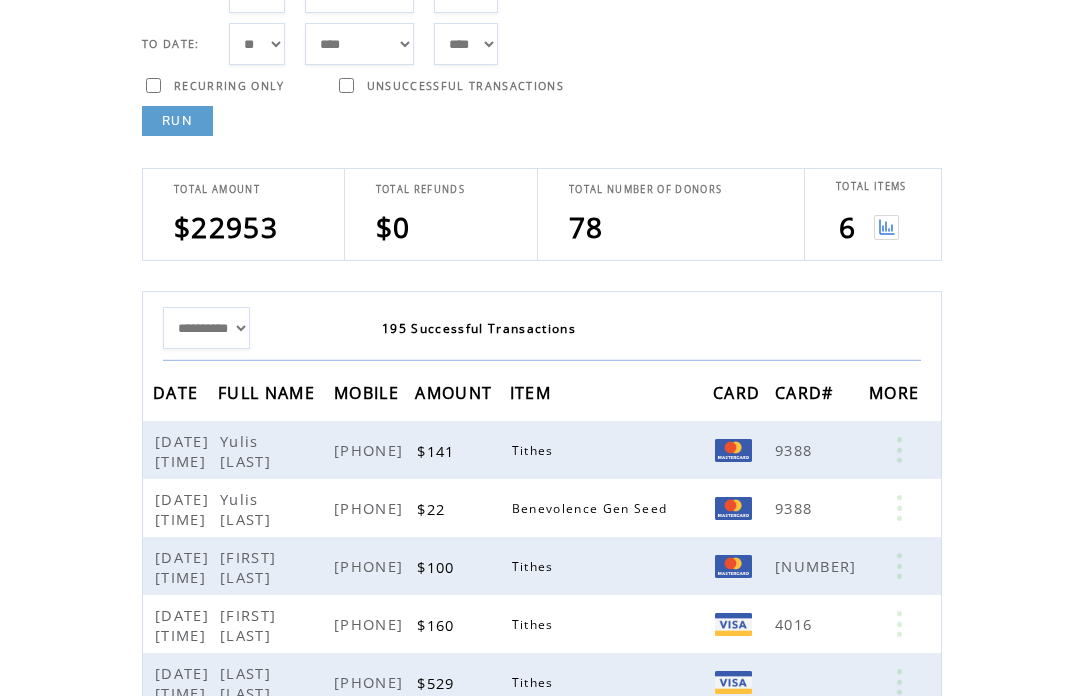 scroll, scrollTop: 203, scrollLeft: 0, axis: vertical 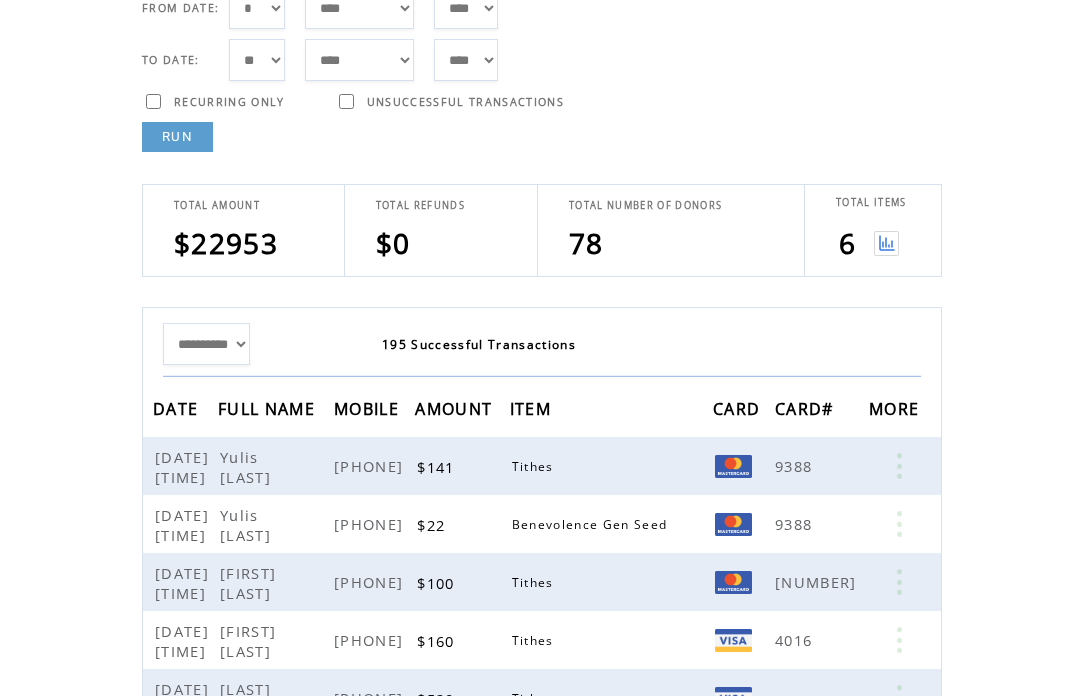 click on "**********" at bounding box center [206, 344] 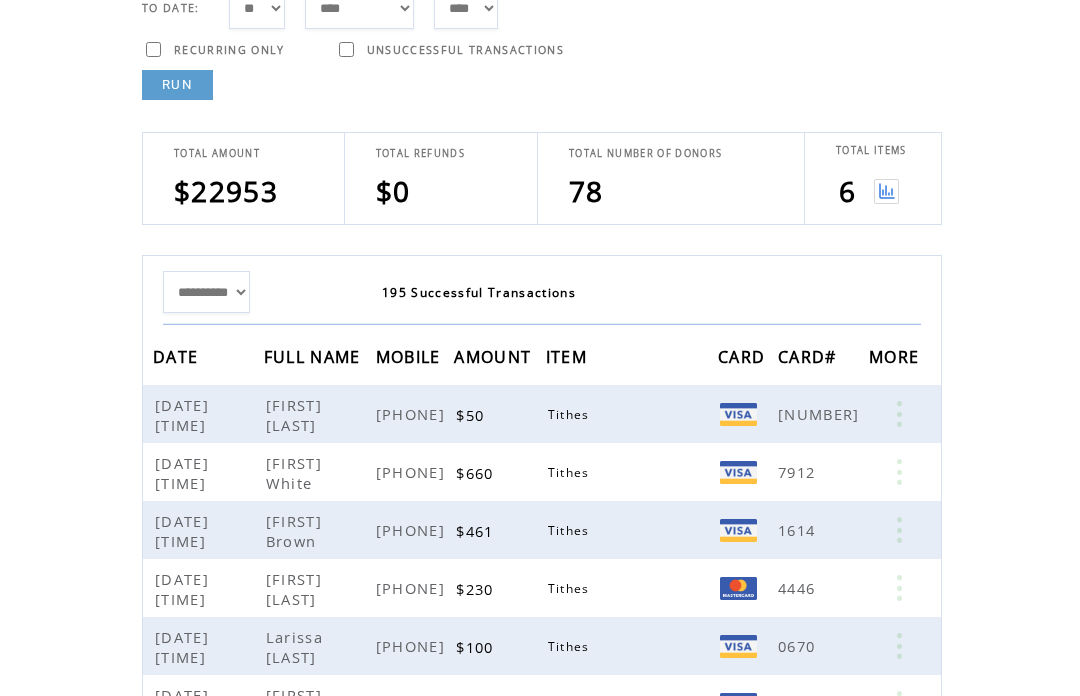 scroll, scrollTop: 253, scrollLeft: 0, axis: vertical 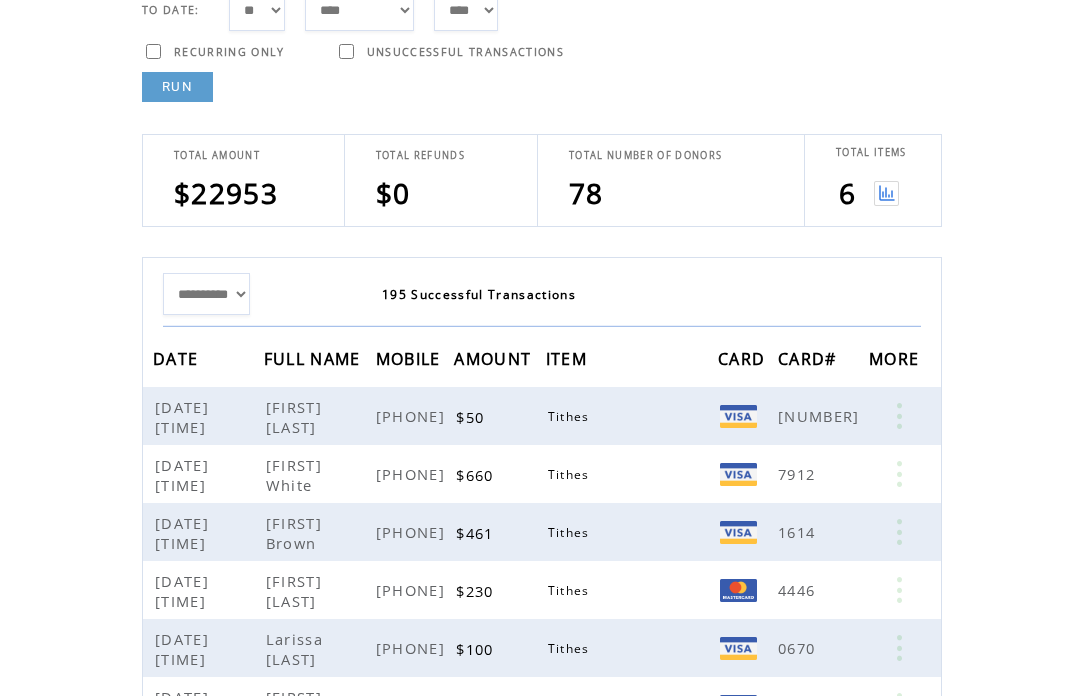 click on "**********" at bounding box center (206, 294) 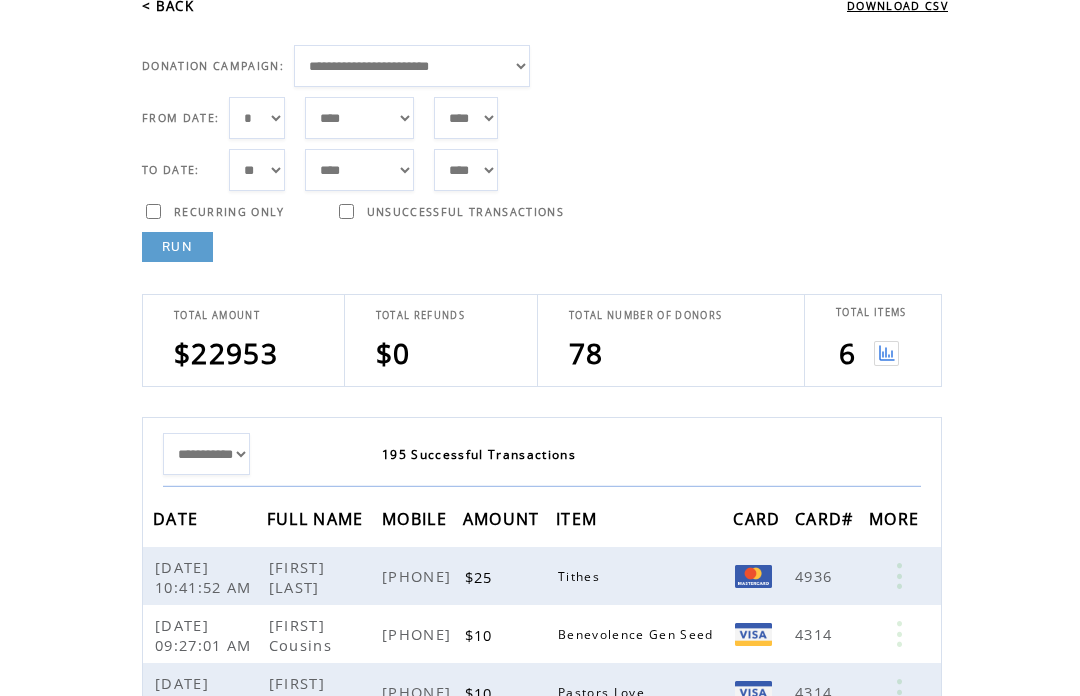 scroll, scrollTop: 0, scrollLeft: 0, axis: both 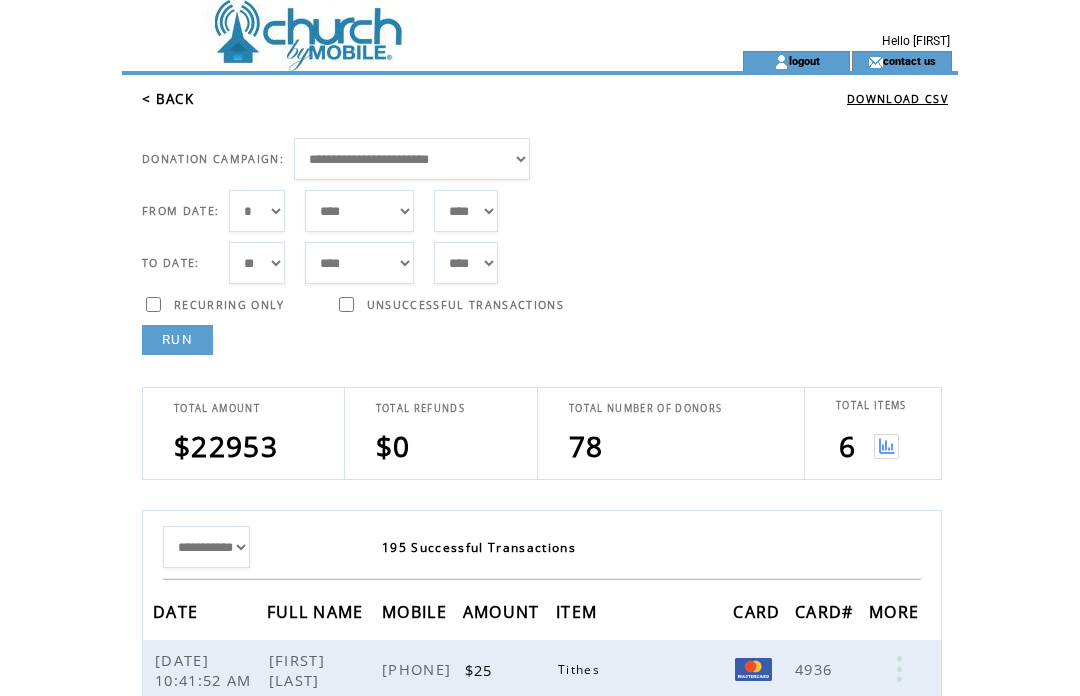 click on "*** 	 * 	 * 	 * 	 * 	 * 	 * 	 * 	 * 	 * 	 ** 	 ** 	 ** 	 ** 	 ** 	 ** 	 ** 	 ** 	 ** 	 ** 	 ** 	 ** 	 ** 	 ** 	 ** 	 ** 	 ** 	 ** 	 ** 	 ** 	 ** 	 **" at bounding box center [257, 211] 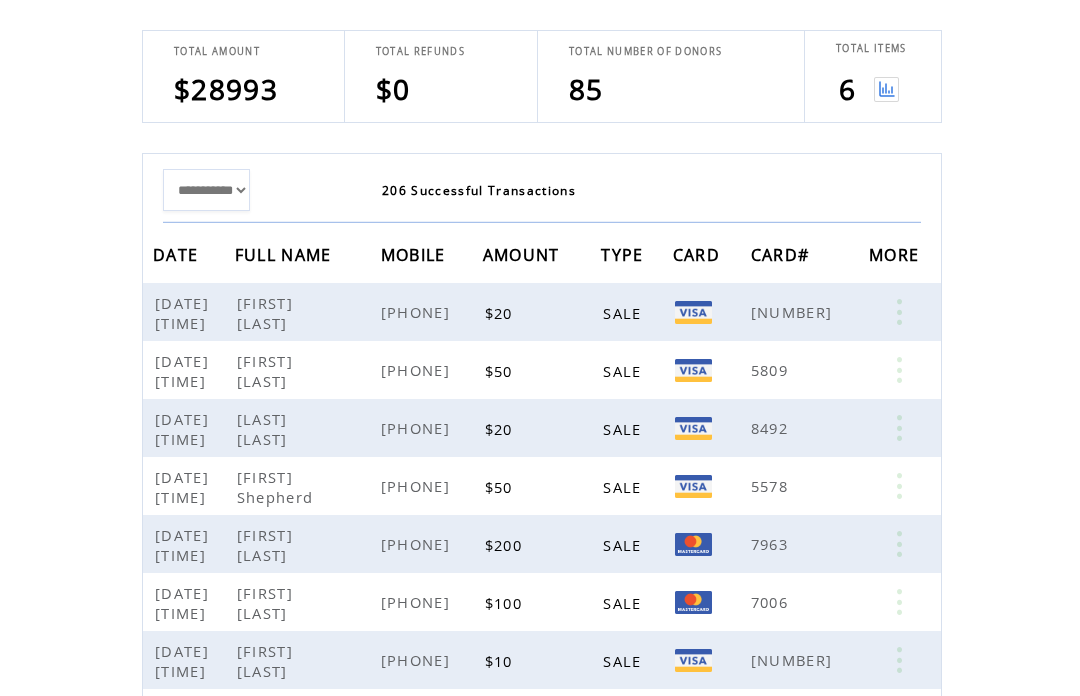 scroll, scrollTop: 356, scrollLeft: 0, axis: vertical 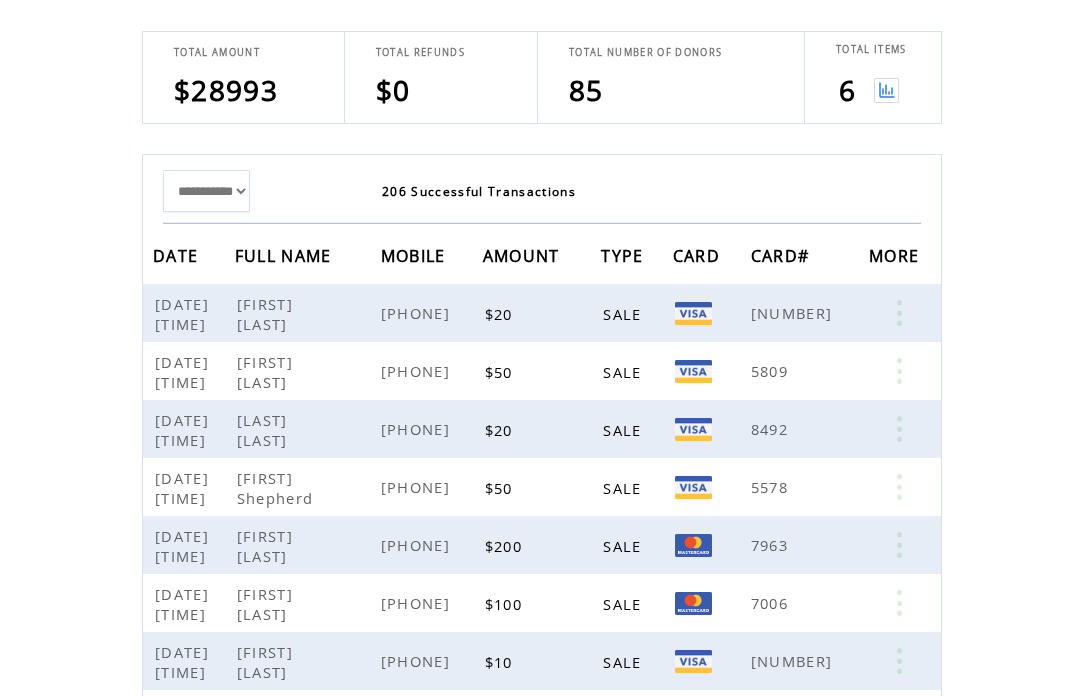 click on "**********" at bounding box center (206, 191) 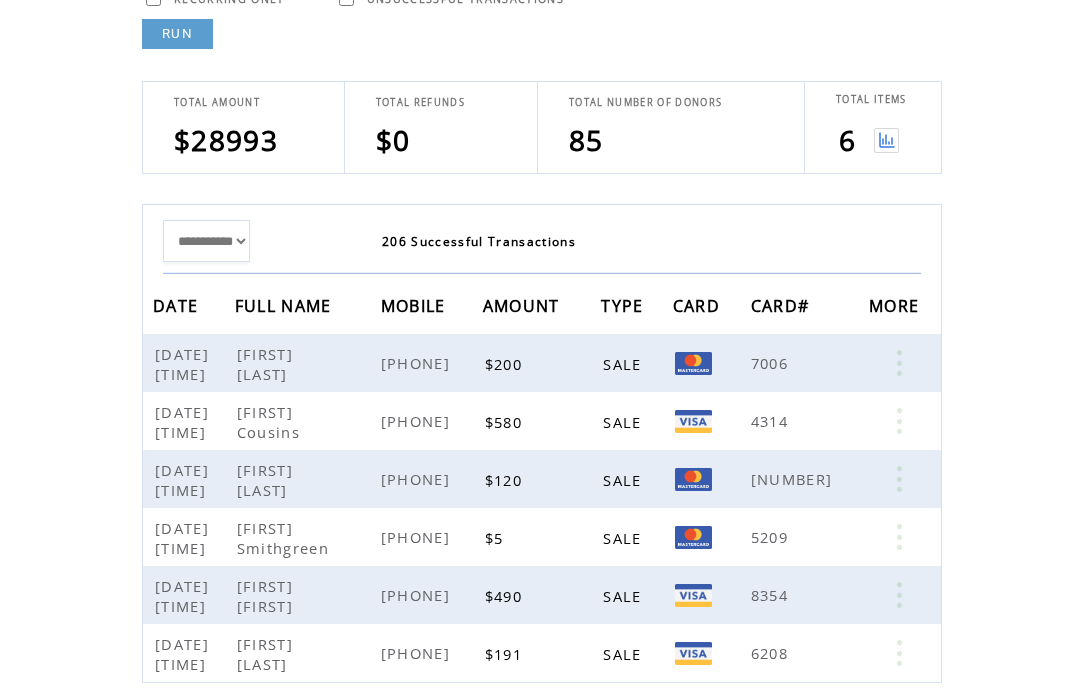 scroll, scrollTop: 312, scrollLeft: 0, axis: vertical 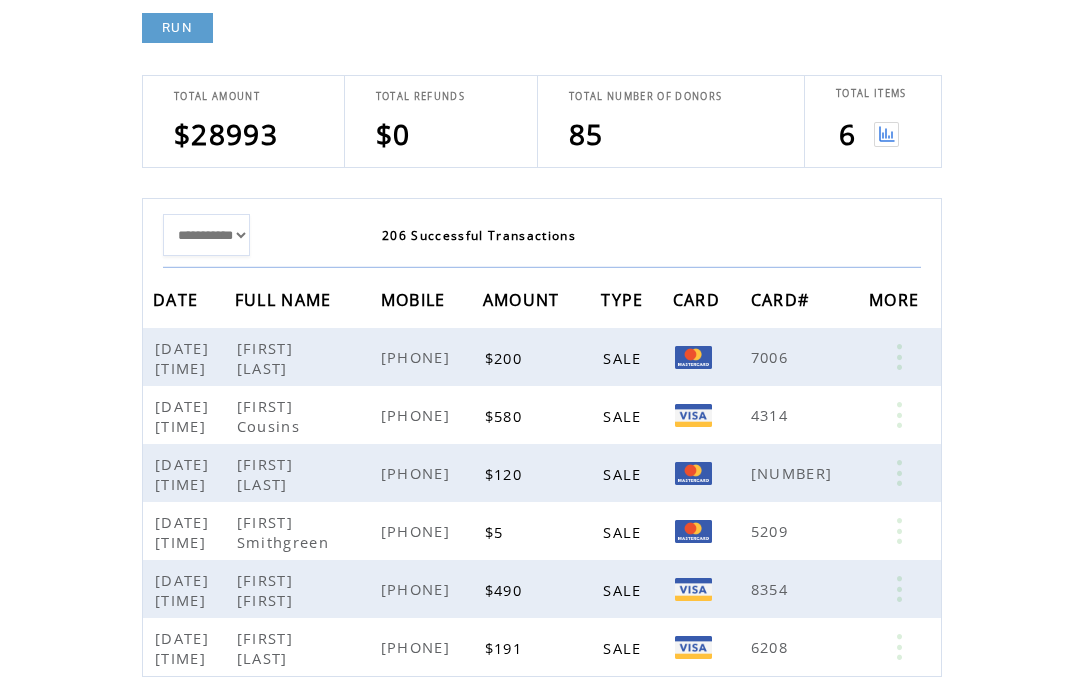 click on "**********" at bounding box center (206, 235) 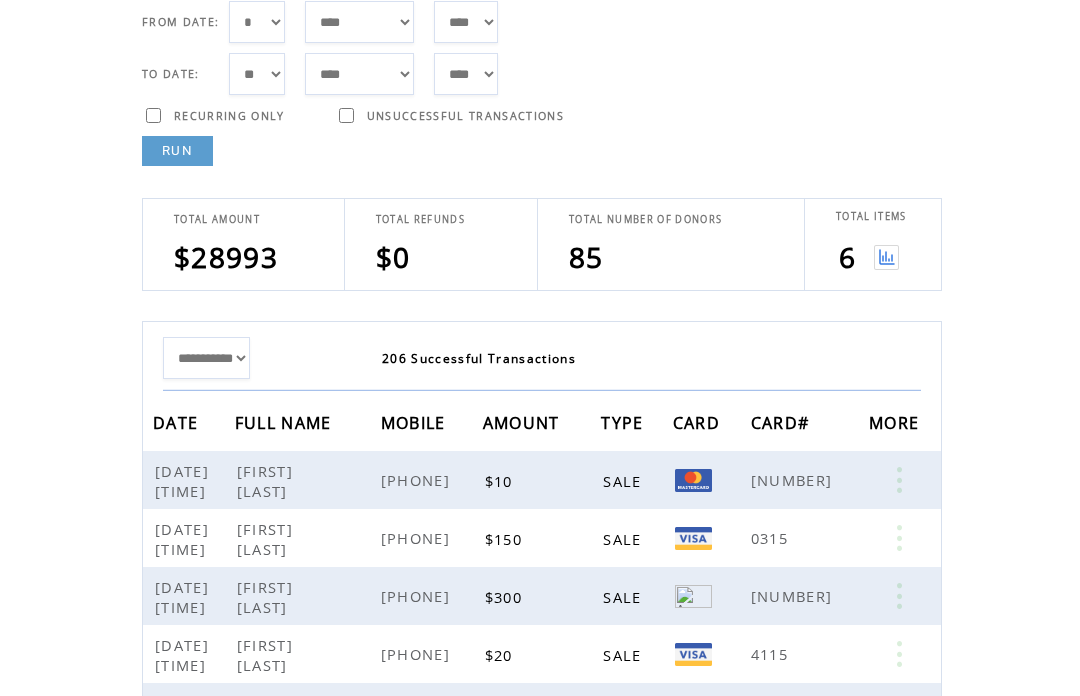 scroll, scrollTop: 188, scrollLeft: 0, axis: vertical 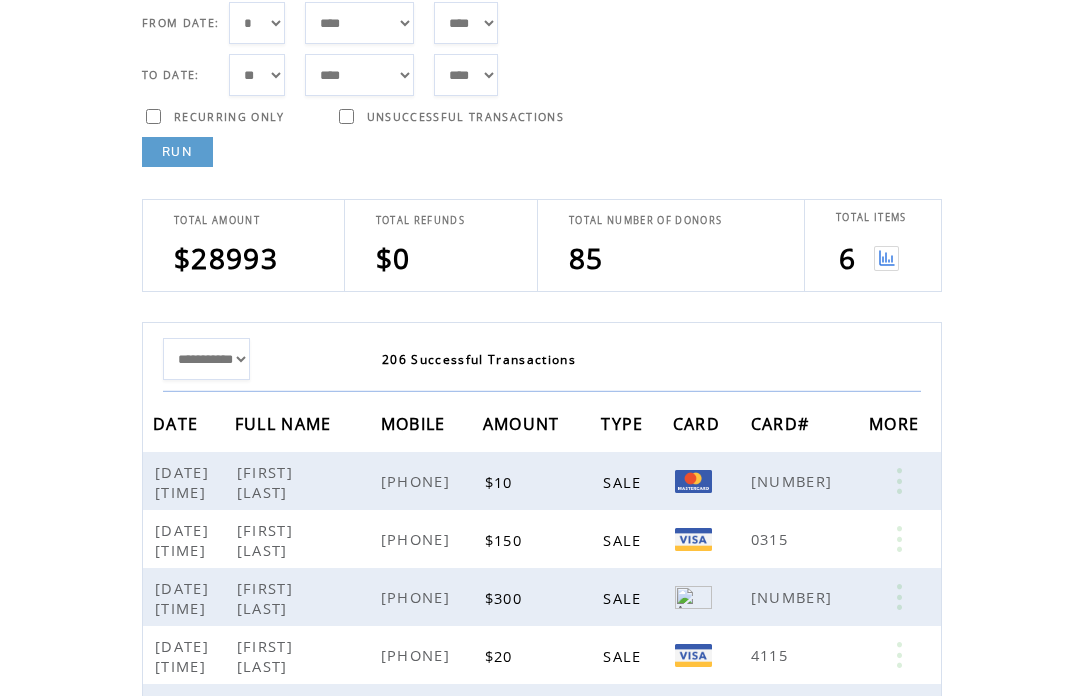 click at bounding box center (886, 258) 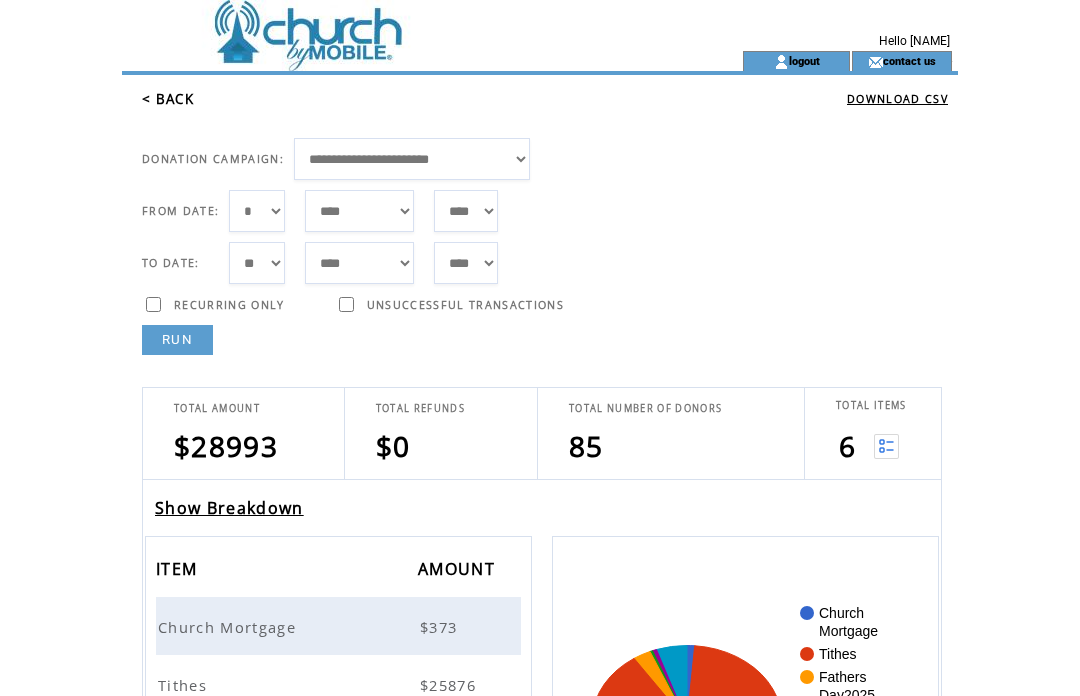 scroll, scrollTop: 57, scrollLeft: 0, axis: vertical 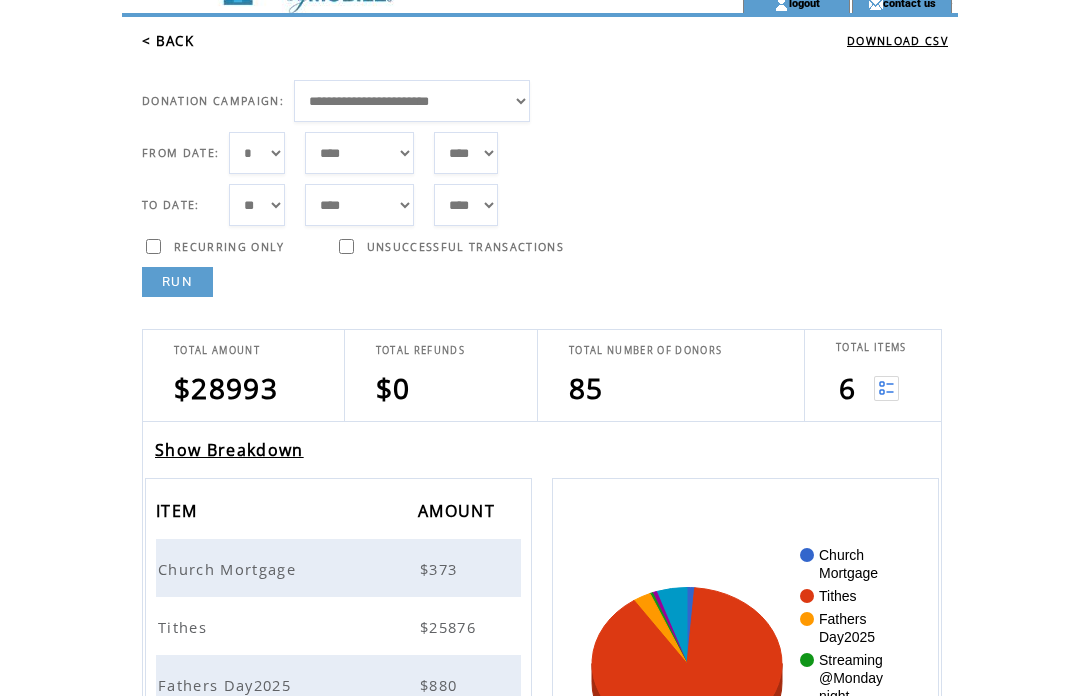 click on "Show Breakdown" at bounding box center (229, 451) 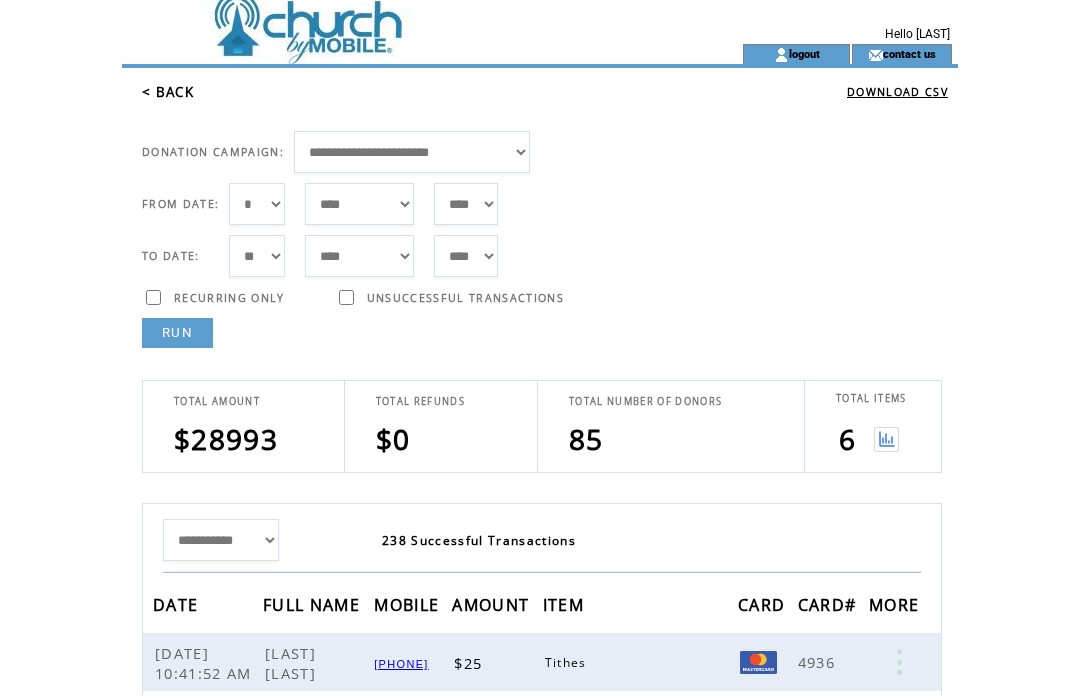 scroll, scrollTop: 1, scrollLeft: 0, axis: vertical 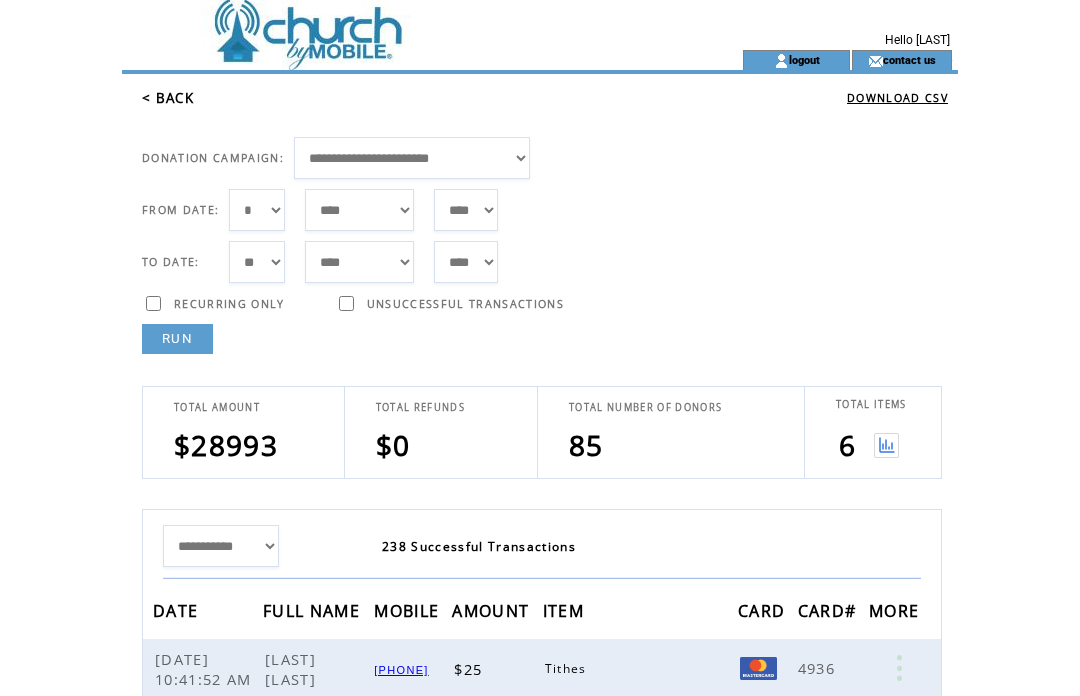 click on "***** 	 ******* 	 ******** 	 ***** 	 ***** 	 *** 	 **** 	 **** 	 ****** 	 ********* 	 ******* 	 ******** 	 ********" at bounding box center (359, 210) 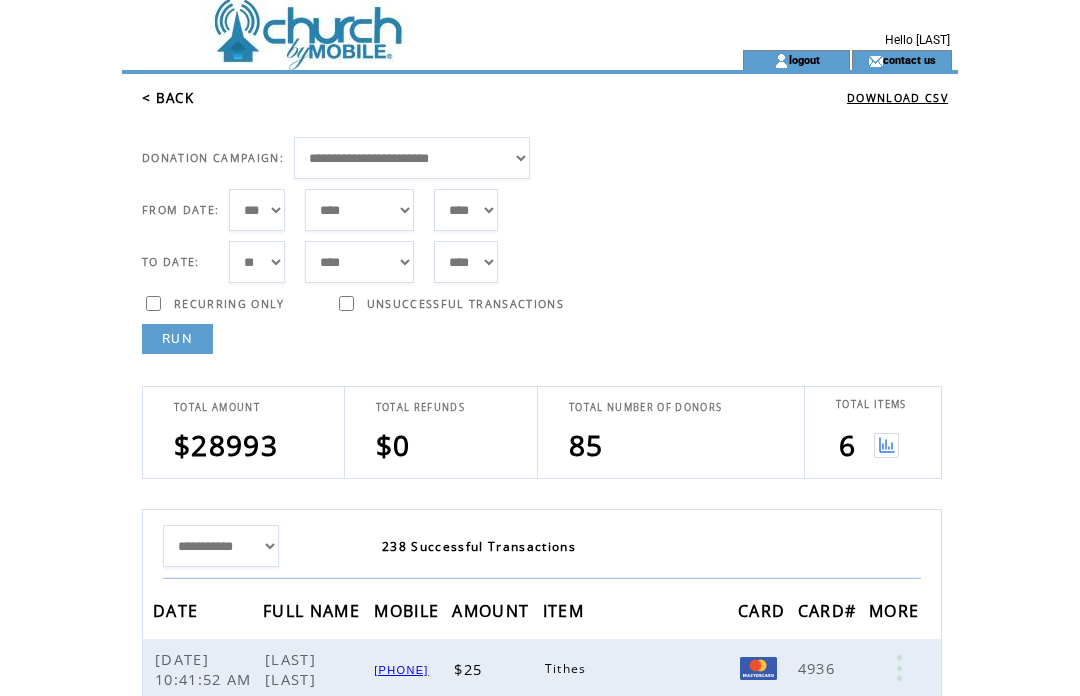 click on "*** 	 * 	 * 	 * 	 * 	 * 	 * 	 * 	 * 	 * 	 ** 	 ** 	 ** 	 ** 	 ** 	 ** 	 ** 	 ** 	 ** 	 ** 	 ** 	 ** 	 ** 	 ** 	 ** 	 ** 	 ** 	 ** 	 ** 	 ** 	 ** 	 **" at bounding box center [257, 262] 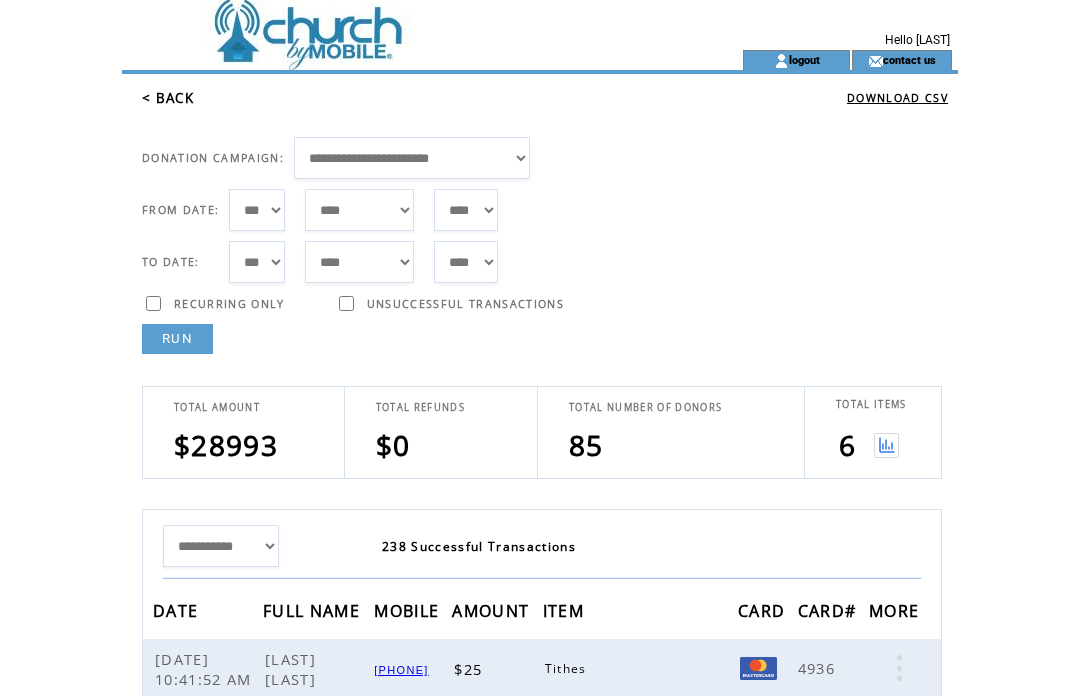 click on "*** 	 * 	 * 	 * 	 * 	 * 	 * 	 * 	 * 	 * 	 ** 	 ** 	 ** 	 ** 	 ** 	 ** 	 ** 	 ** 	 ** 	 ** 	 ** 	 ** 	 ** 	 ** 	 ** 	 ** 	 ** 	 ** 	 ** 	 ** 	 ** 	 **" at bounding box center [257, 210] 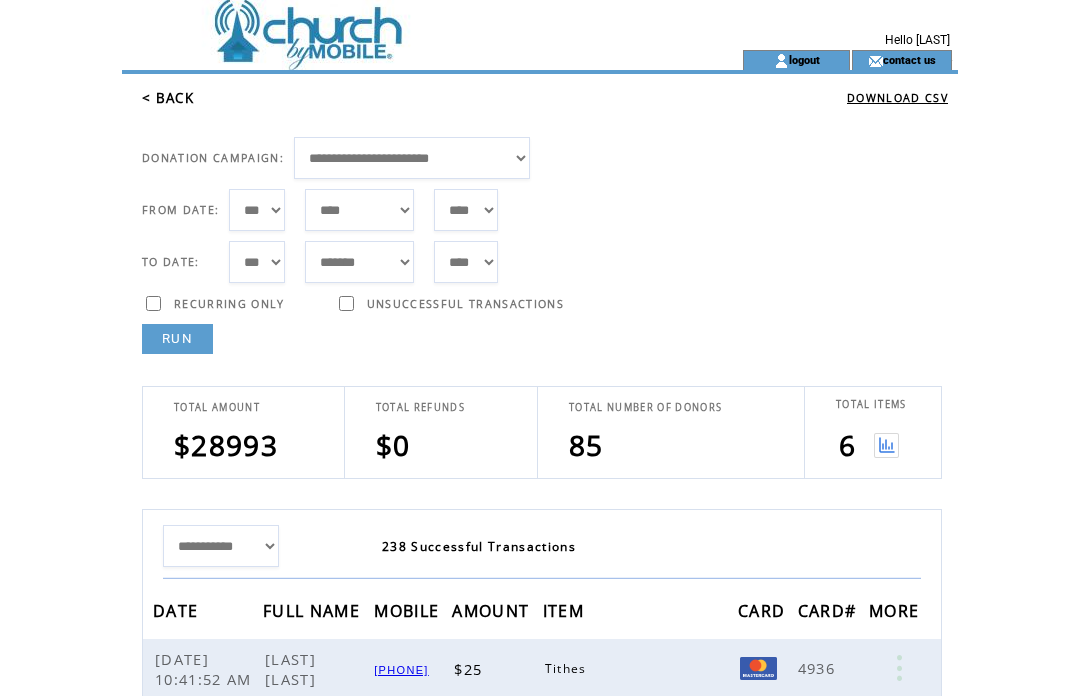 click on "***** 	 ******* 	 ******** 	 ***** 	 ***** 	 *** 	 **** 	 **** 	 ****** 	 ********* 	 ******* 	 ******** 	 ********" at bounding box center (359, 210) 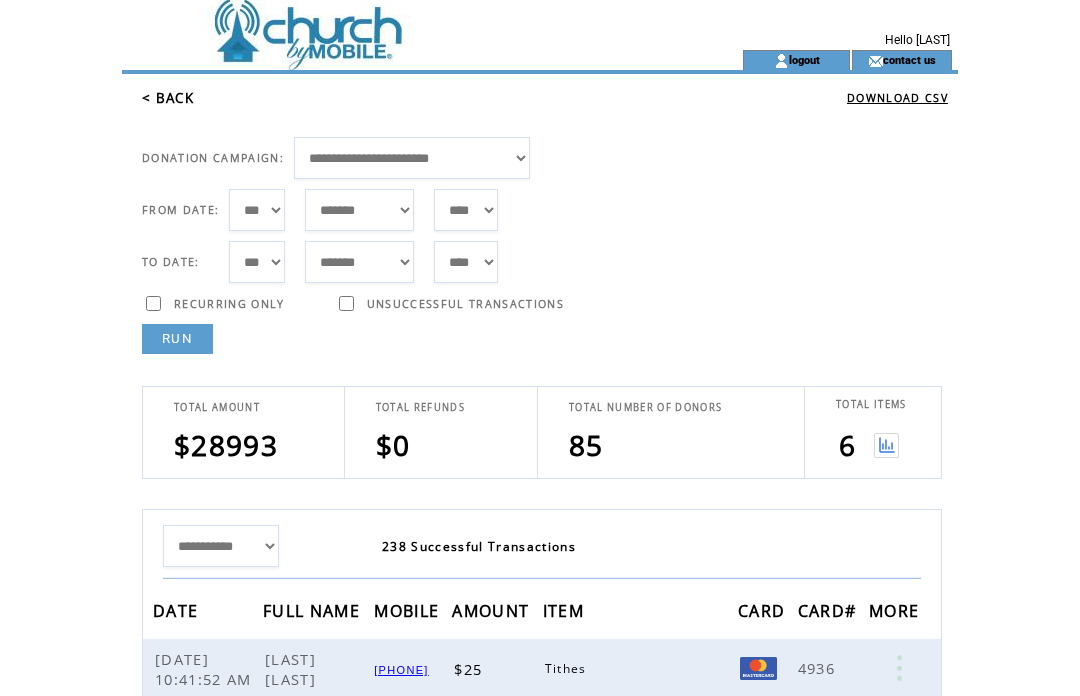 click on "RUN" at bounding box center (177, 339) 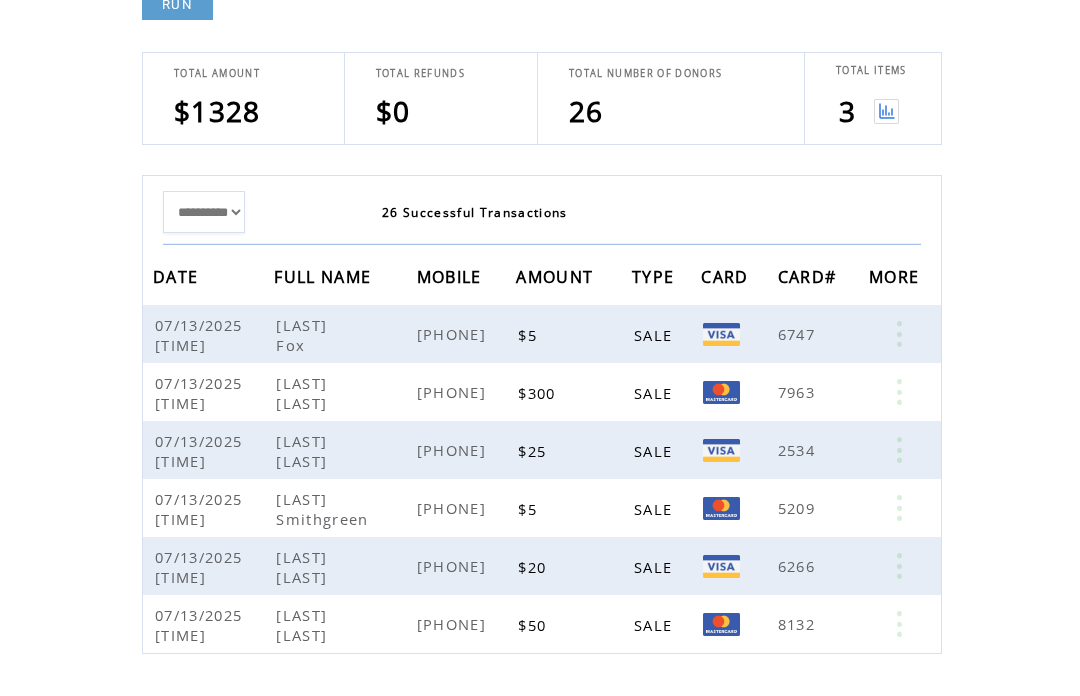 scroll, scrollTop: 336, scrollLeft: 0, axis: vertical 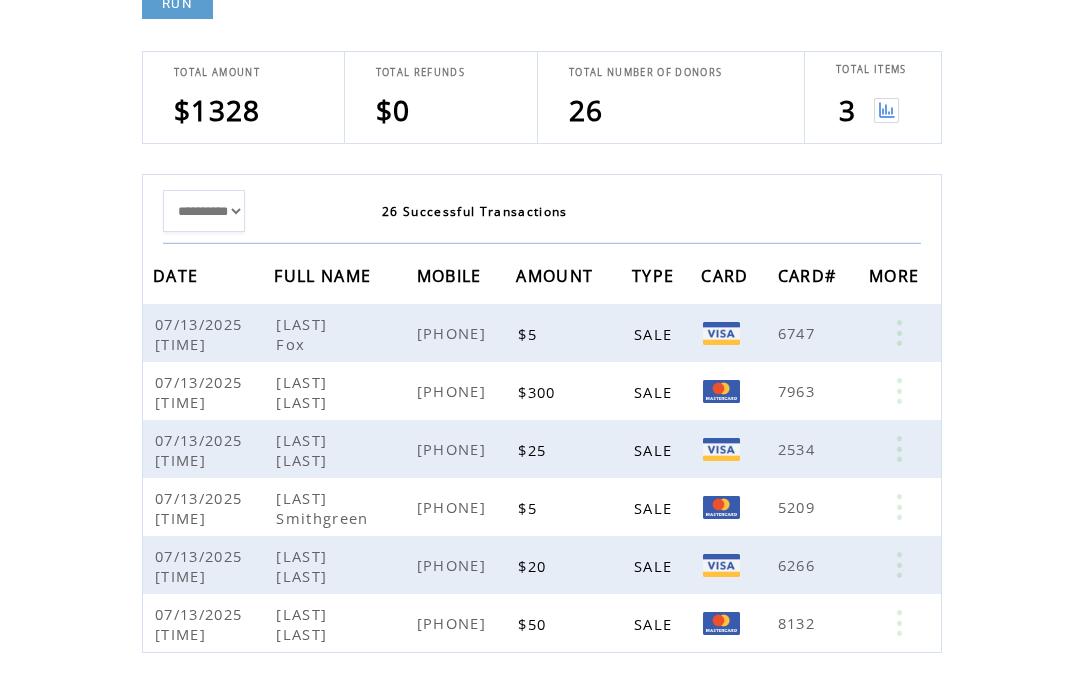 click on "**********" at bounding box center [204, 211] 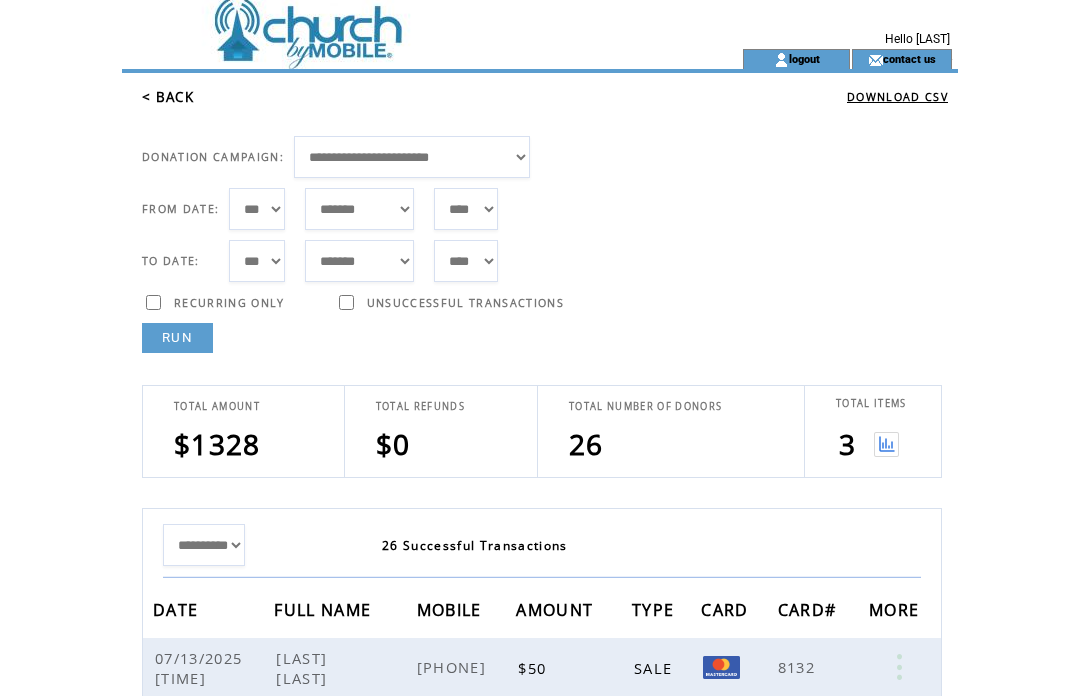 scroll, scrollTop: 0, scrollLeft: 0, axis: both 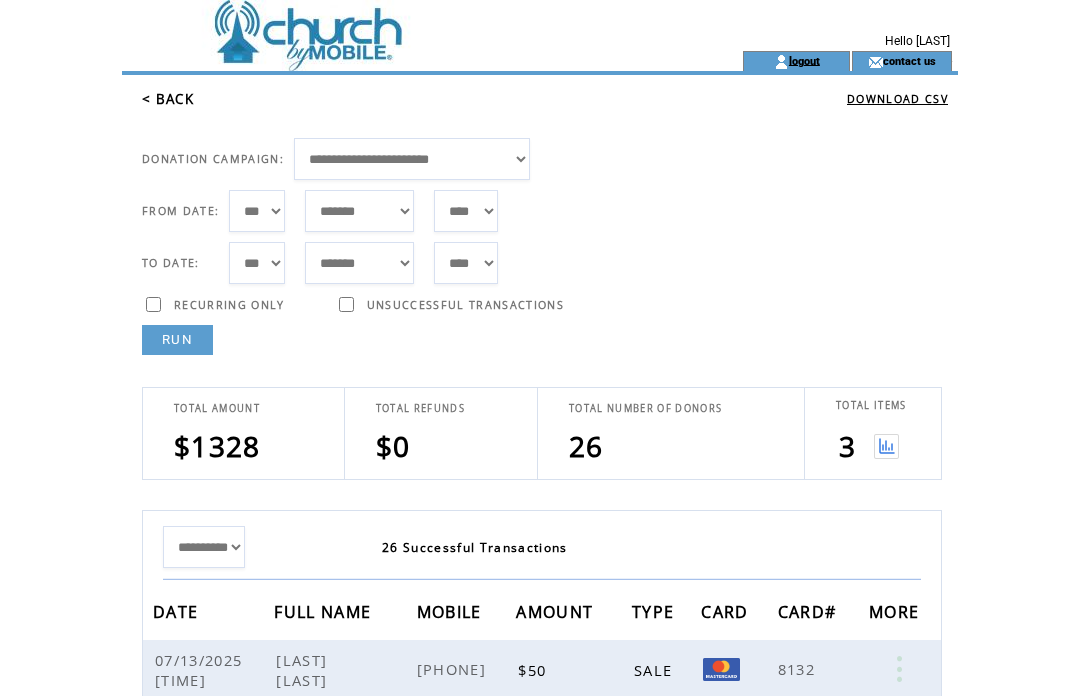 click on "logout" at bounding box center (804, 60) 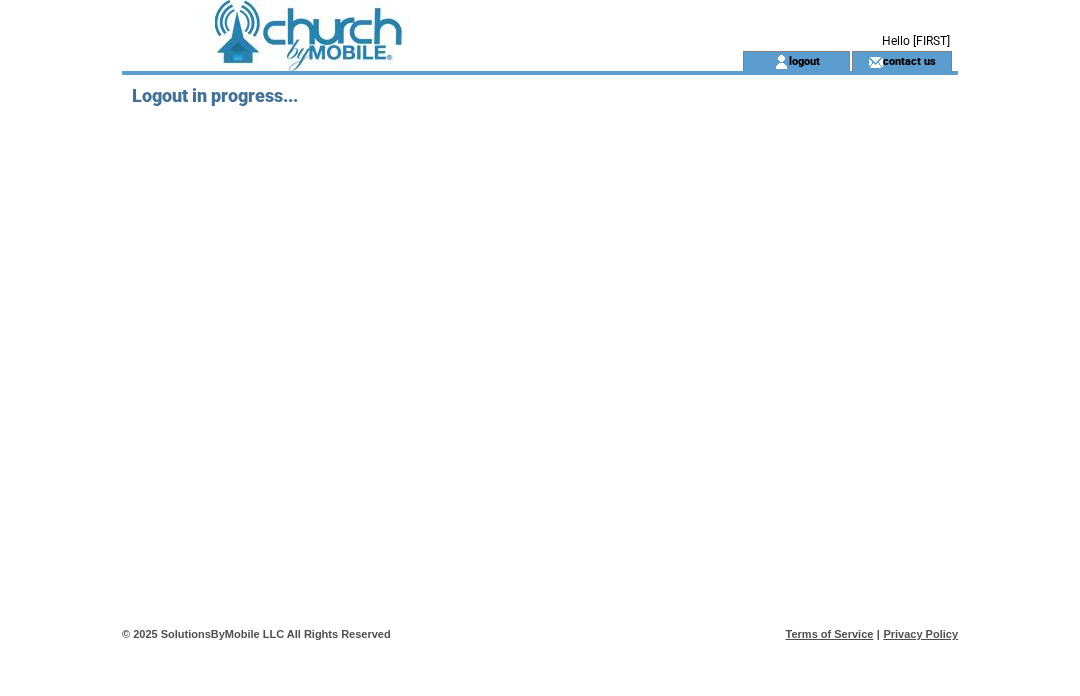 scroll, scrollTop: 0, scrollLeft: 0, axis: both 